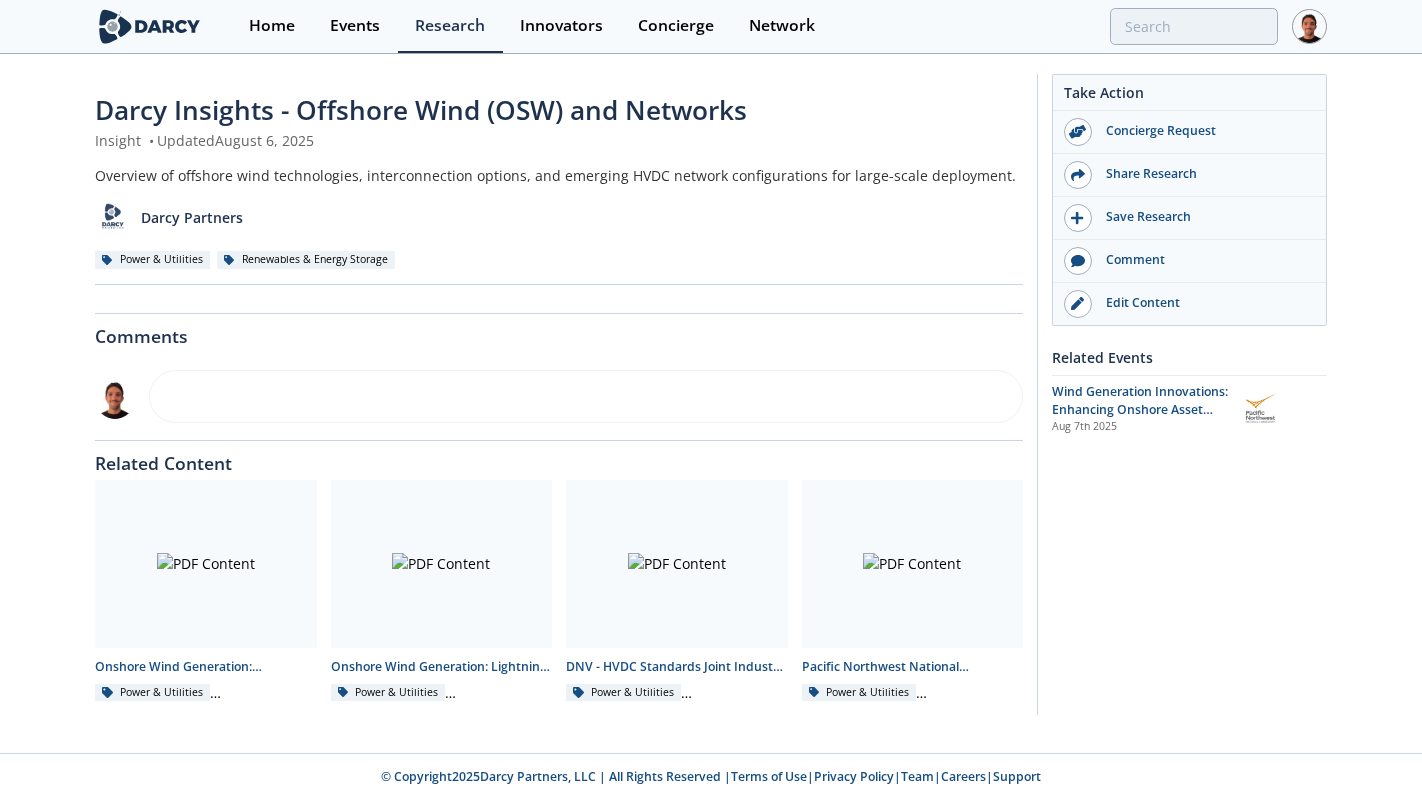 scroll, scrollTop: 0, scrollLeft: 0, axis: both 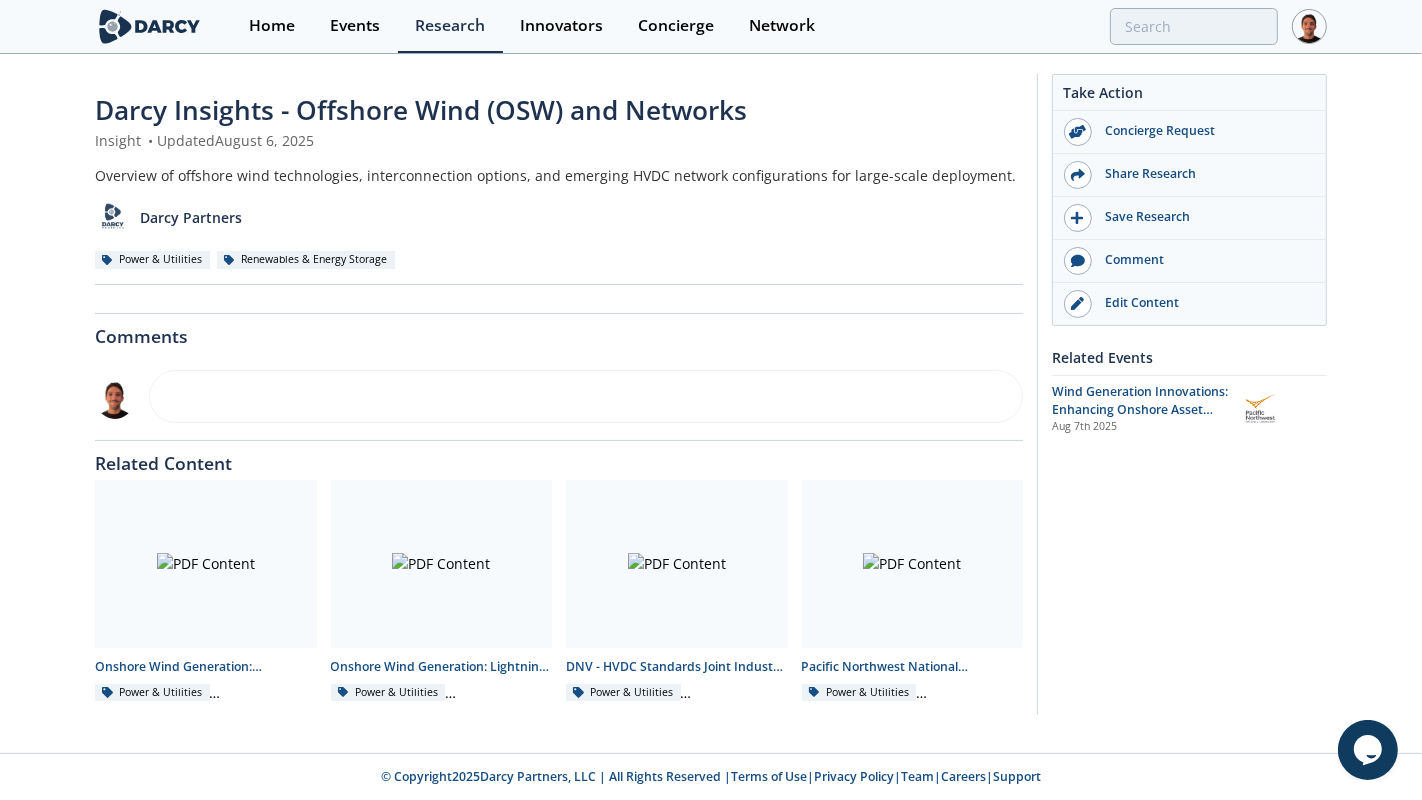 drag, startPoint x: 574, startPoint y: 261, endPoint x: 600, endPoint y: 262, distance: 26.019224 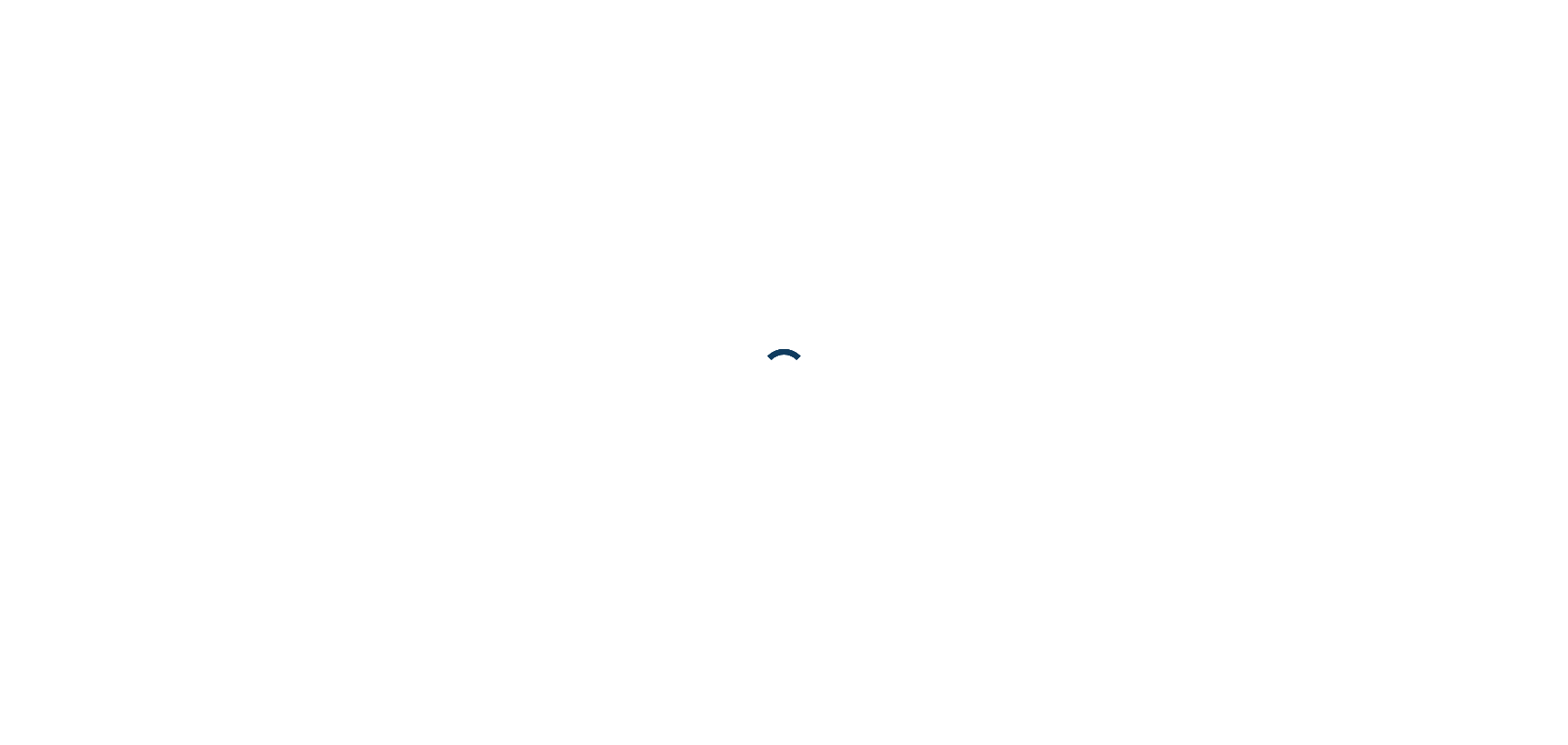 scroll, scrollTop: 0, scrollLeft: 0, axis: both 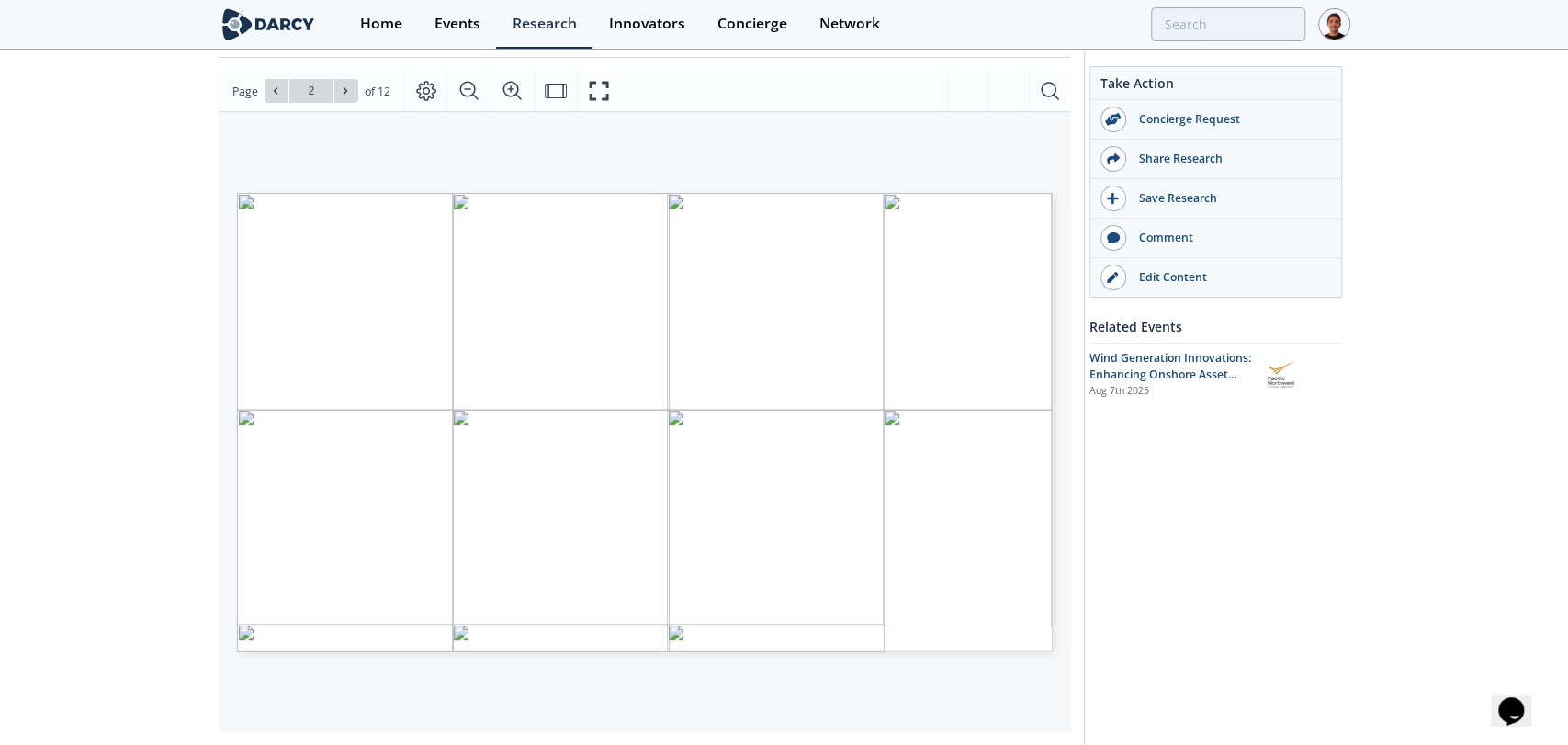 type on "3" 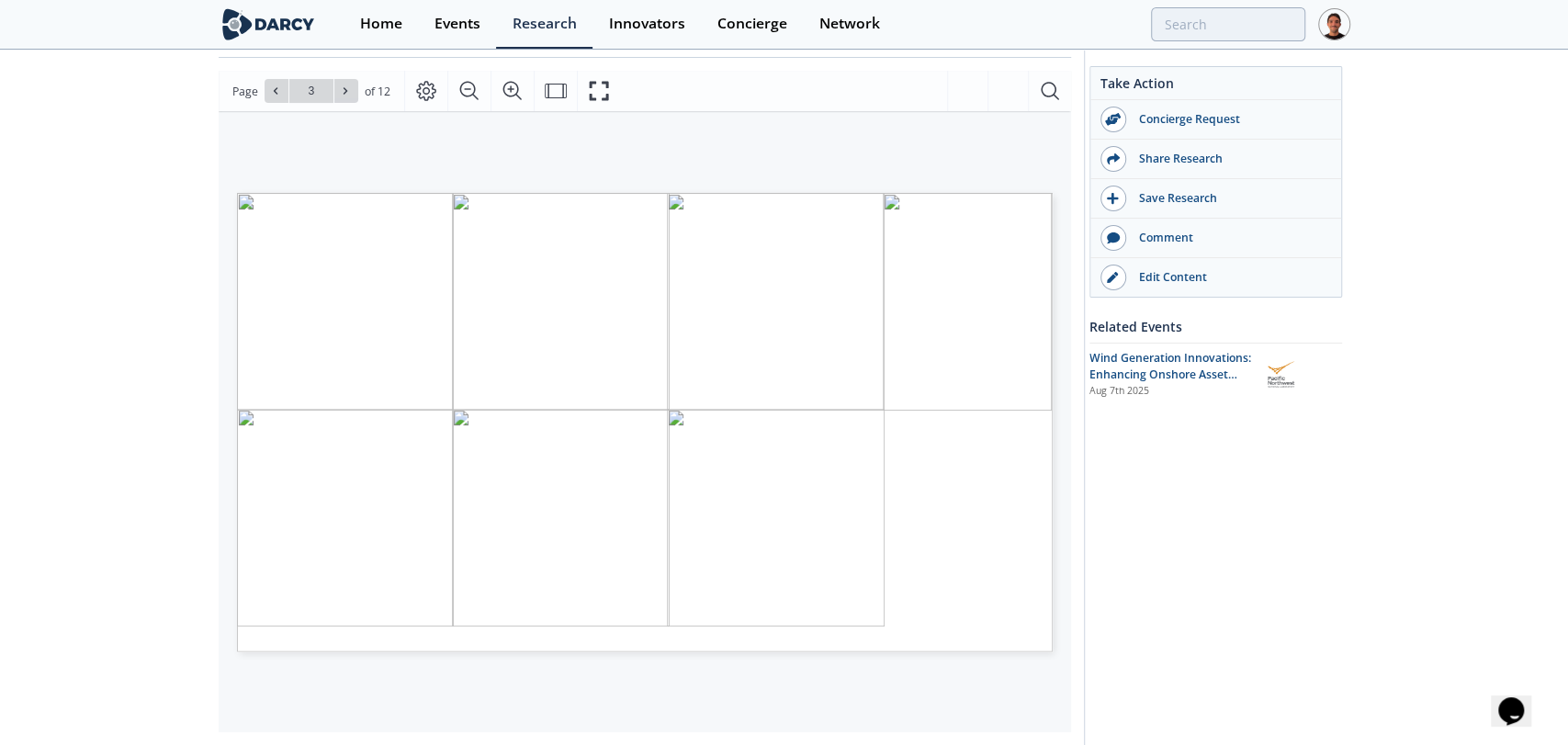 type on "4" 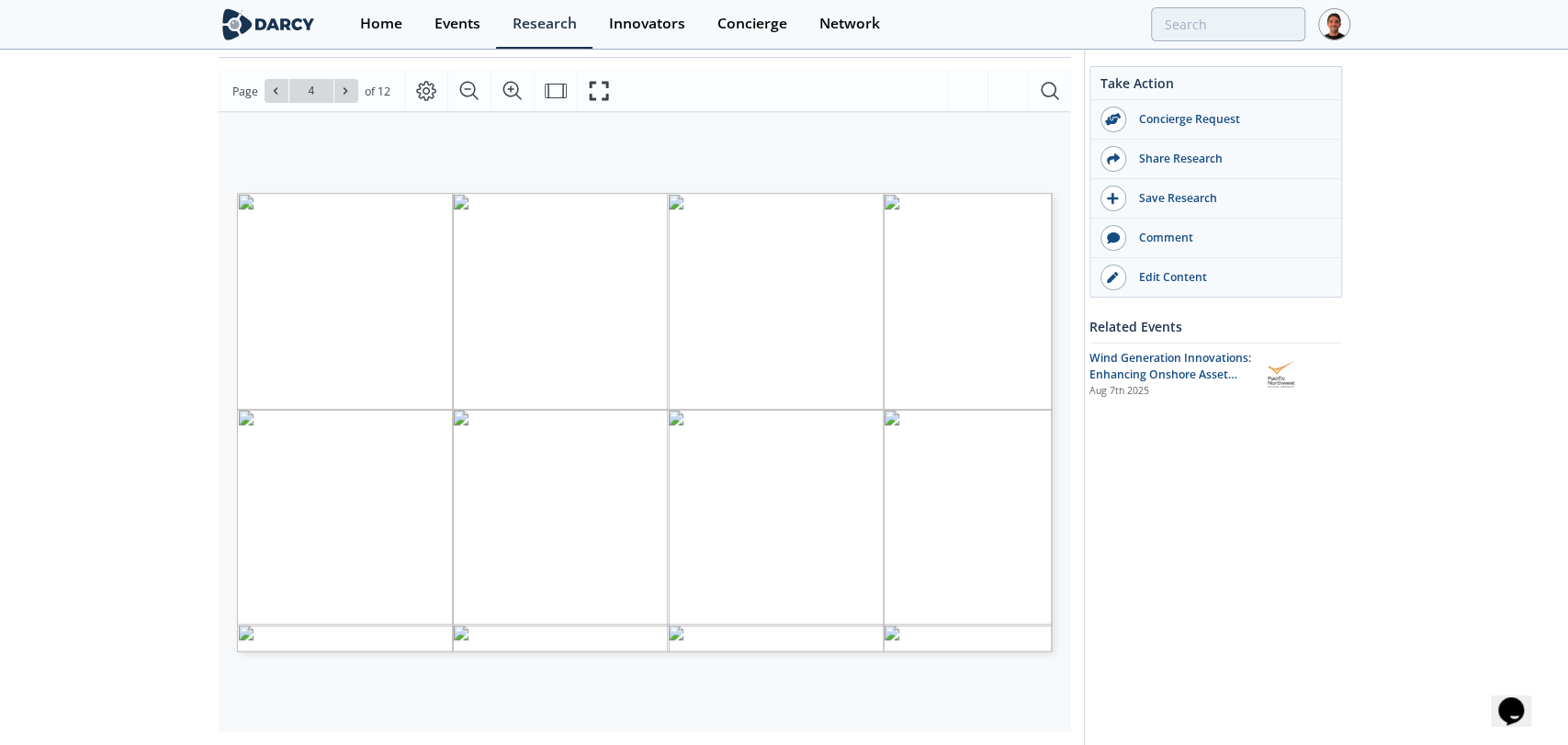 type on "5" 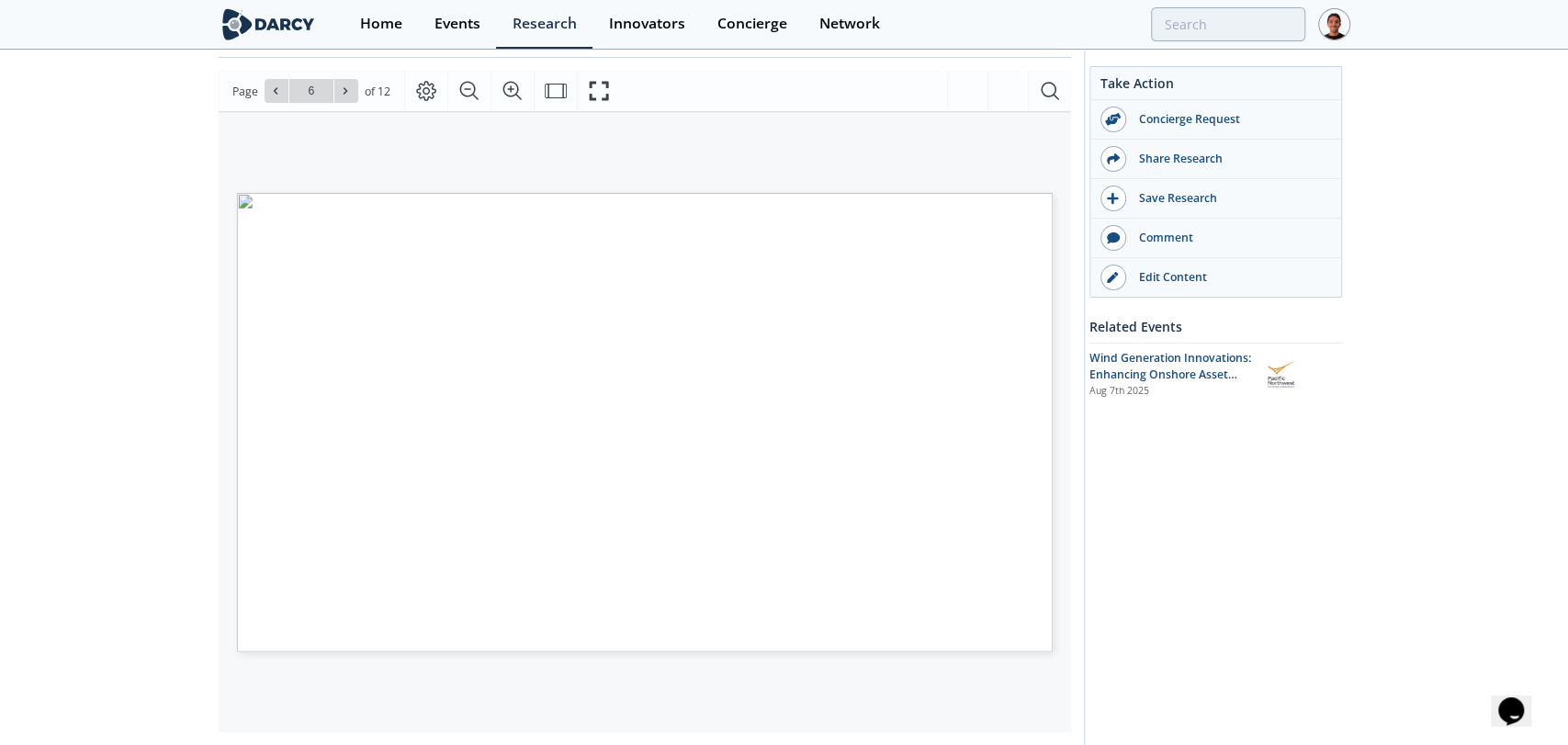 type on "7" 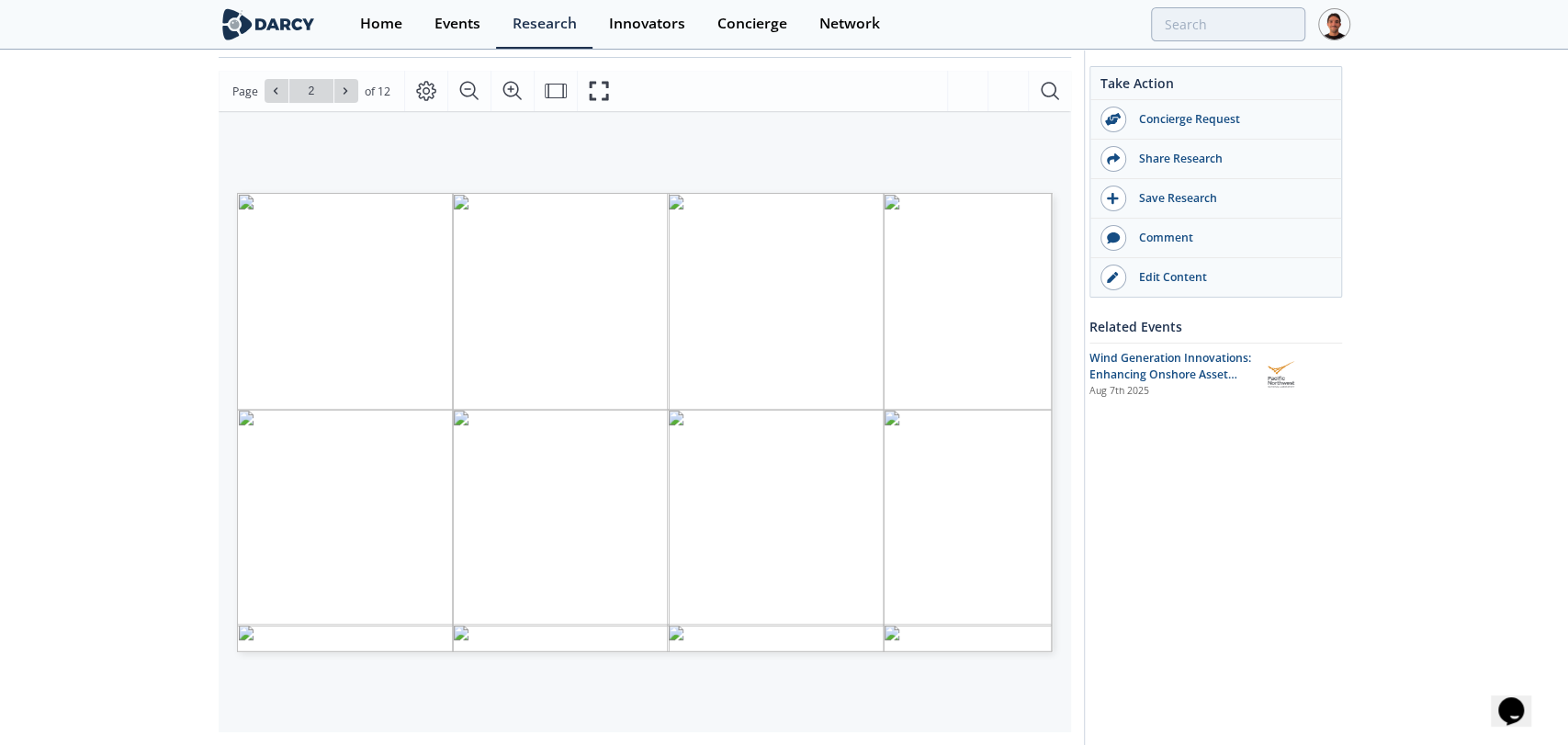 type on "1" 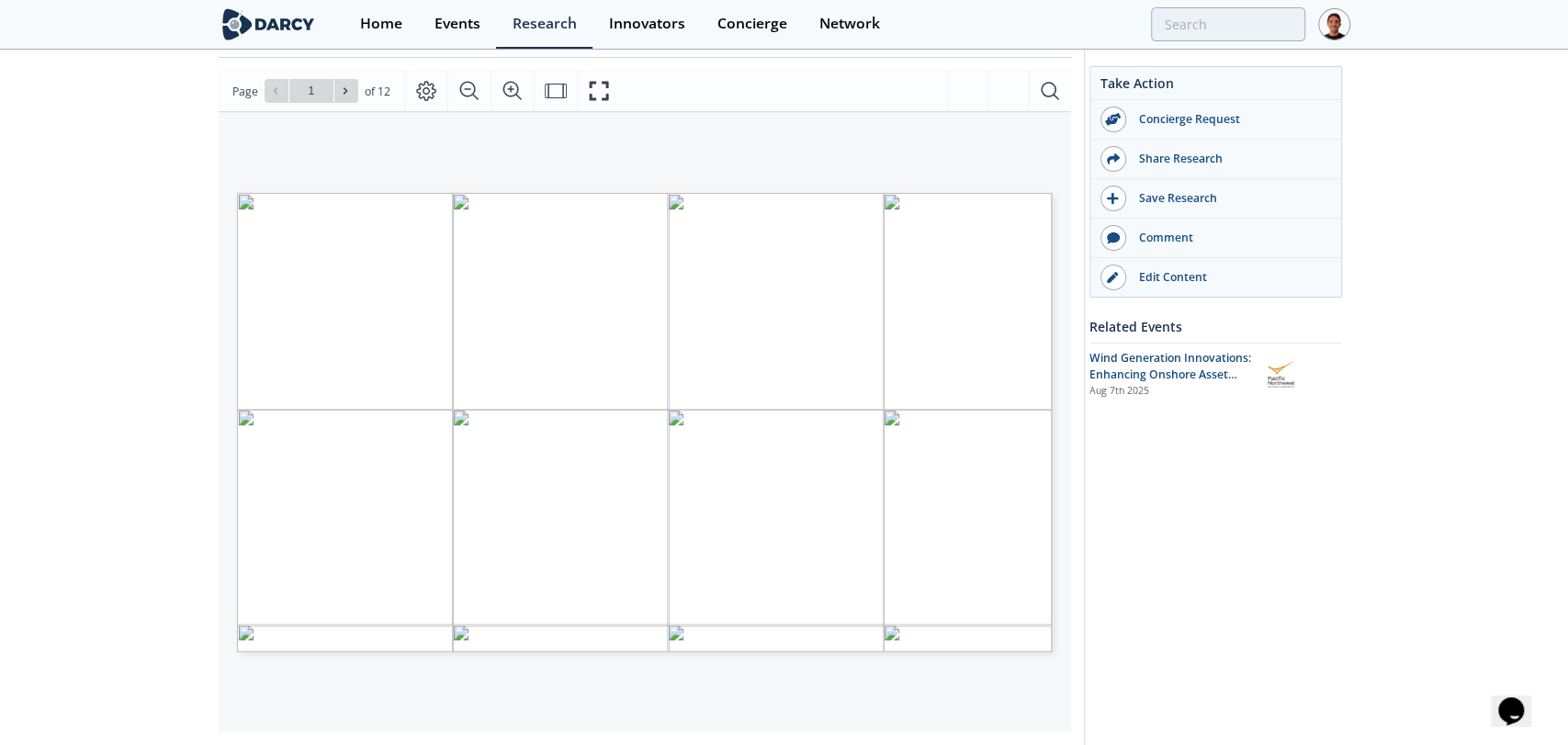 drag, startPoint x: 496, startPoint y: 149, endPoint x: 507, endPoint y: 145, distance: 11.7047 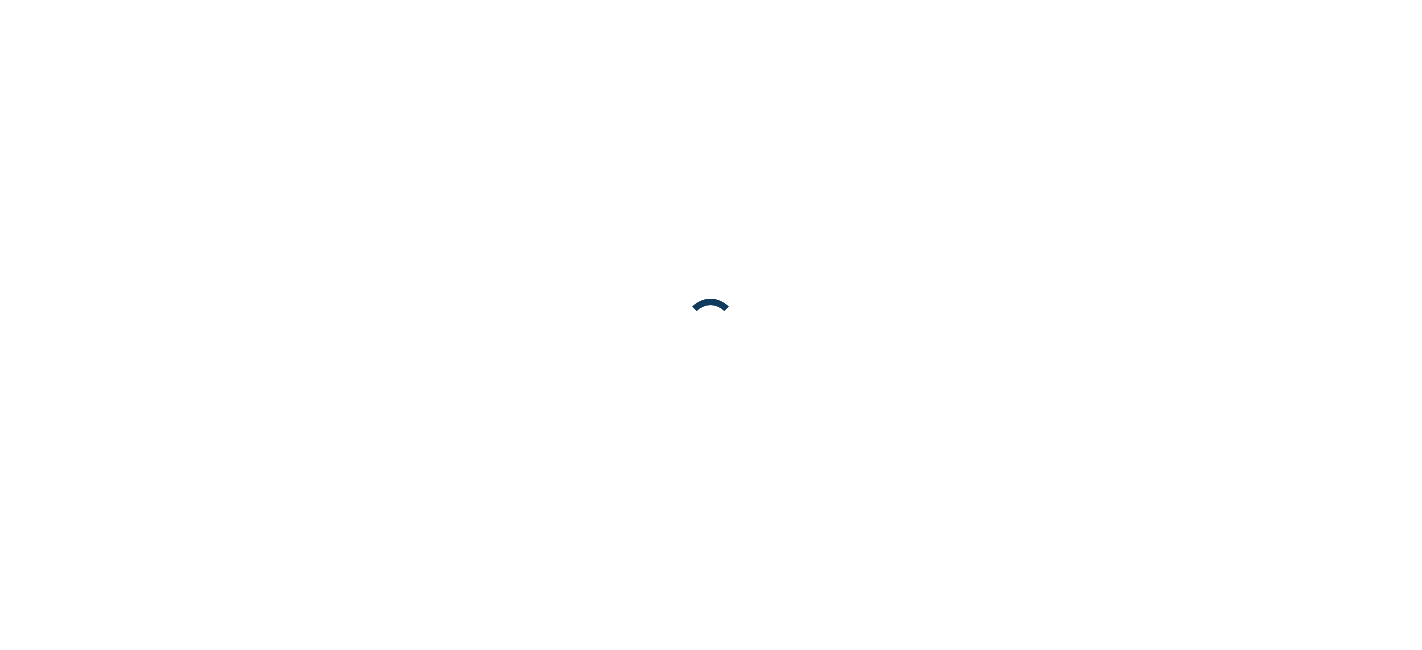 scroll, scrollTop: 0, scrollLeft: 0, axis: both 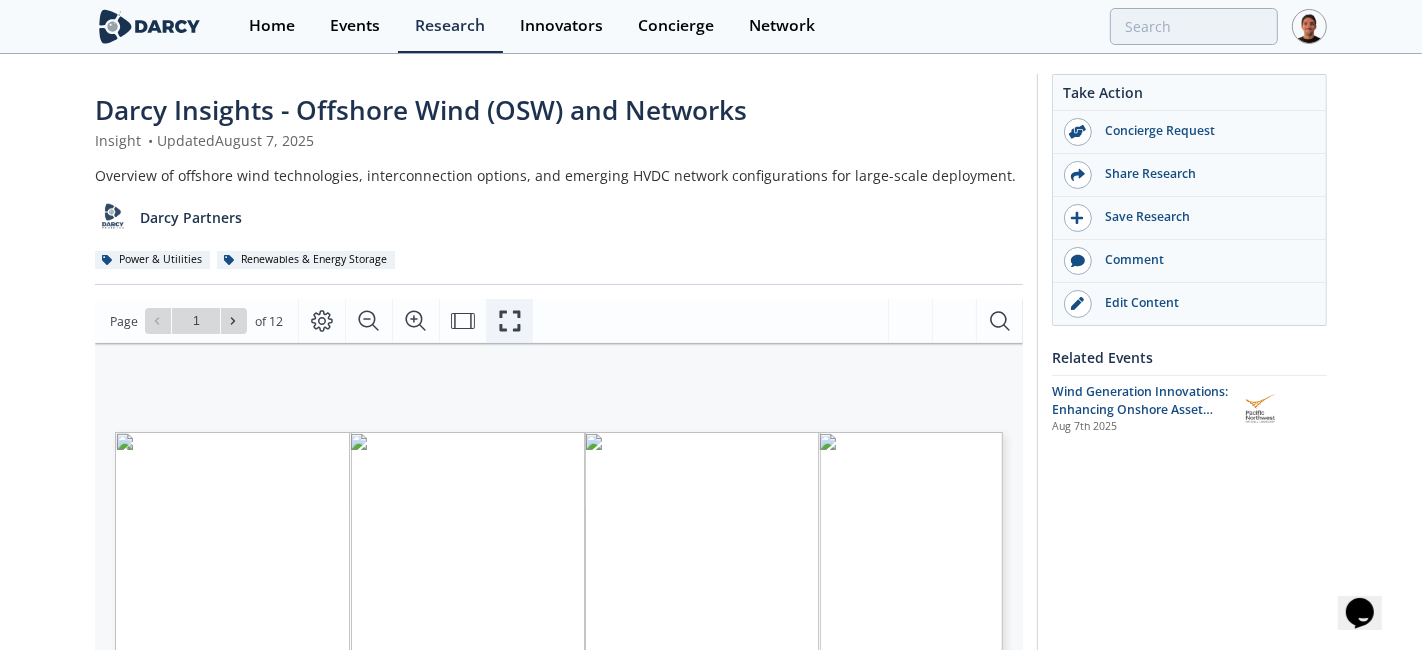 click 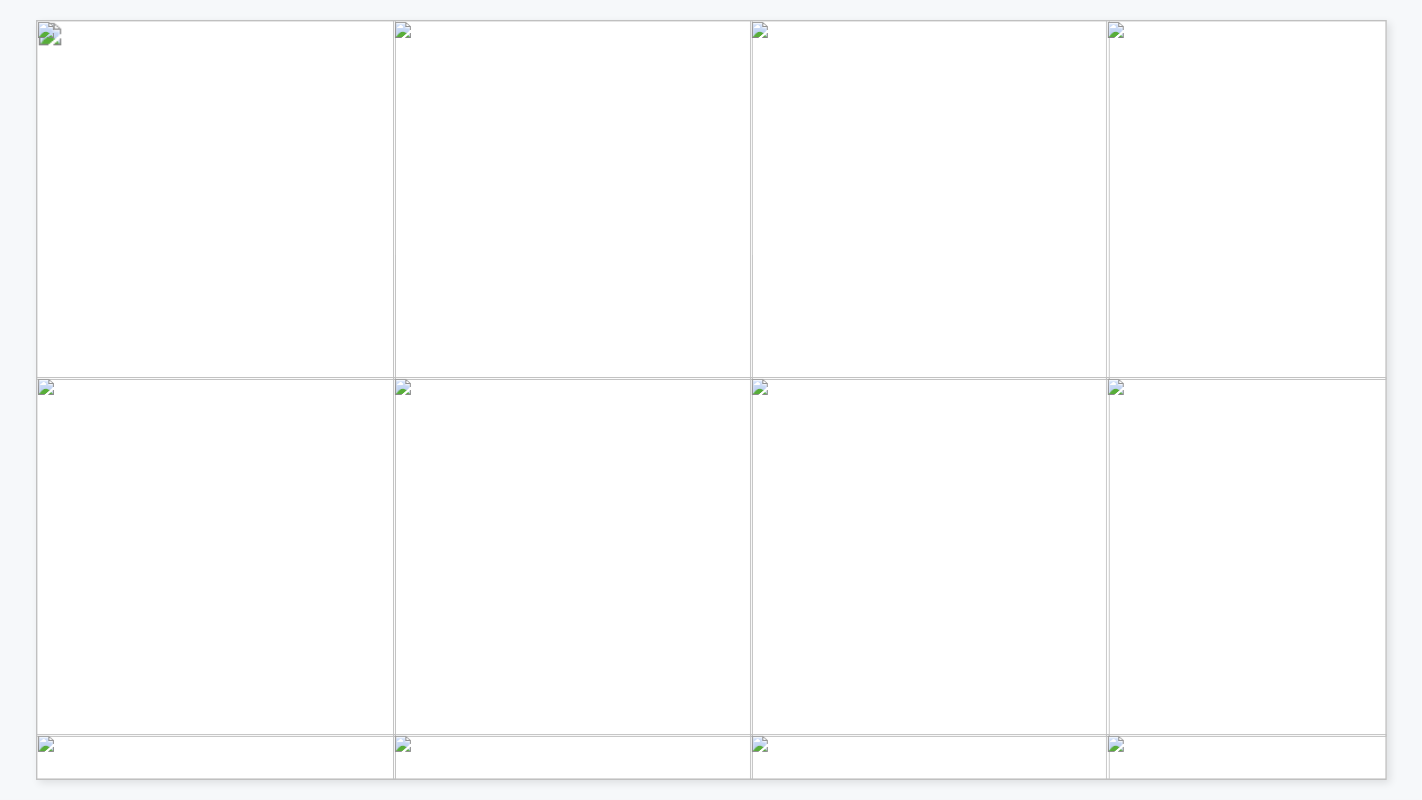 click at bounding box center (1174, 635) 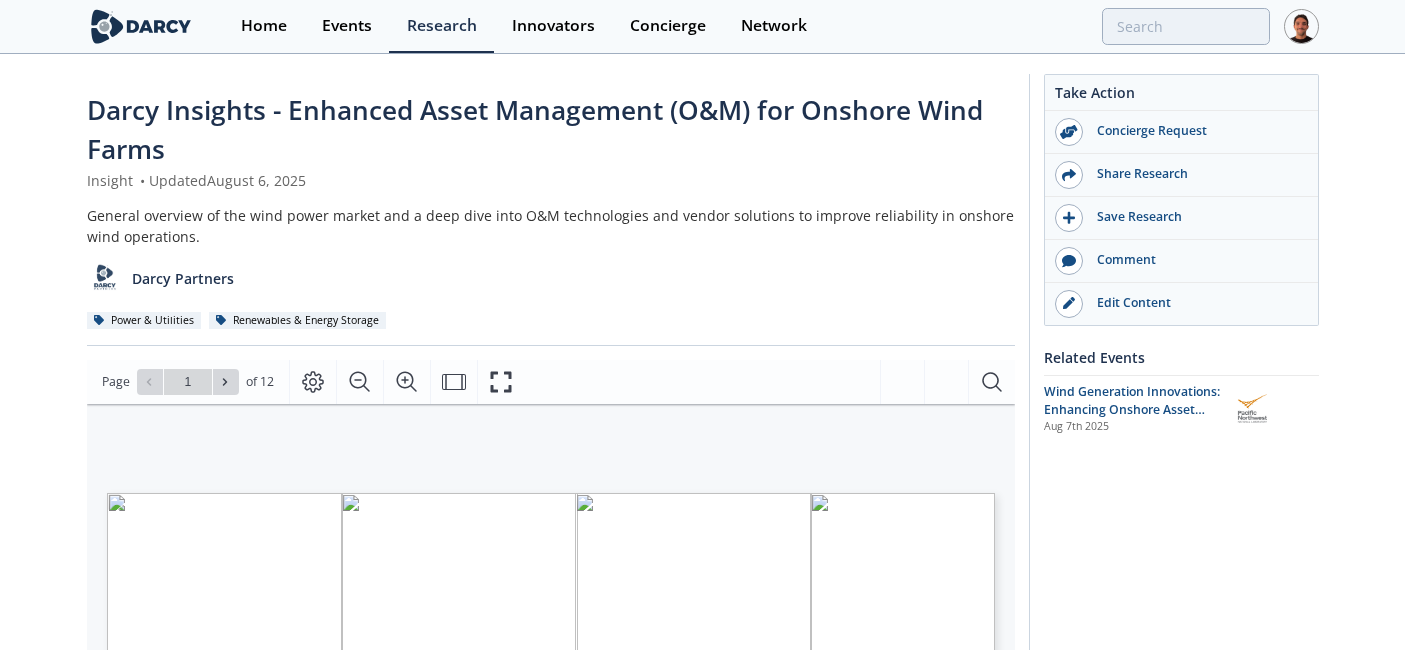 scroll, scrollTop: 0, scrollLeft: 0, axis: both 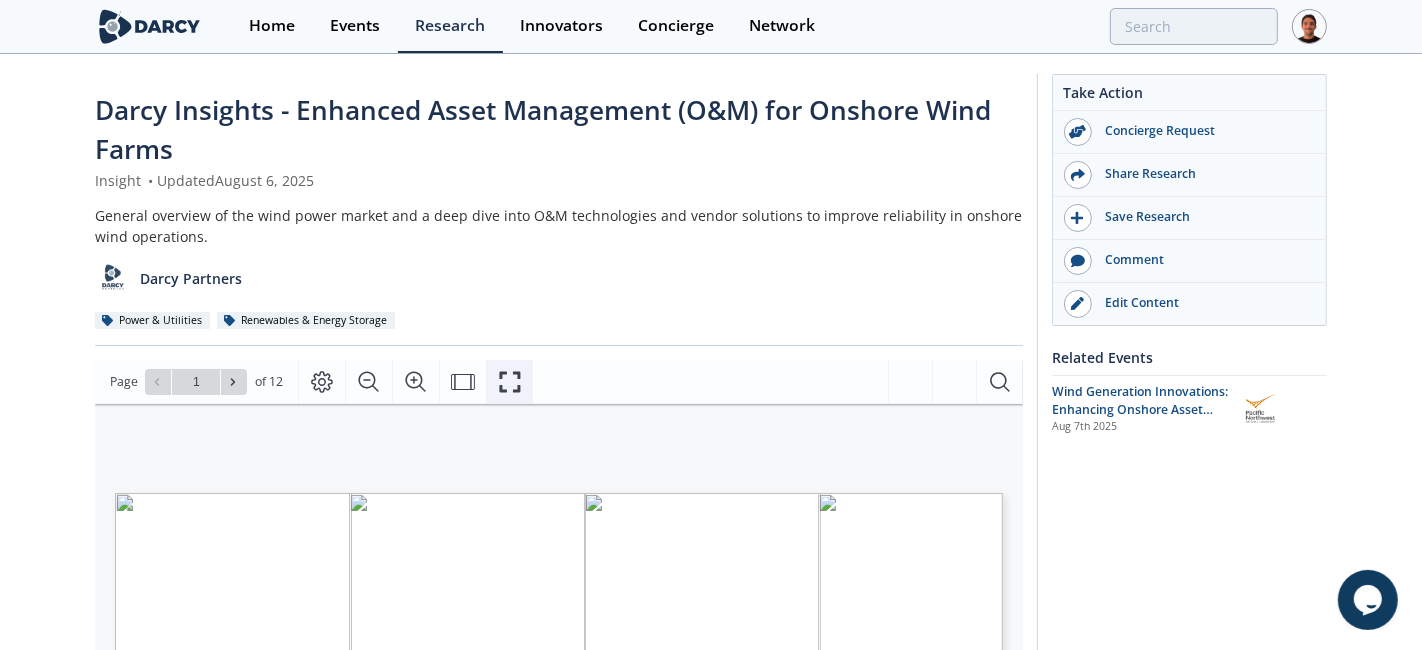 click 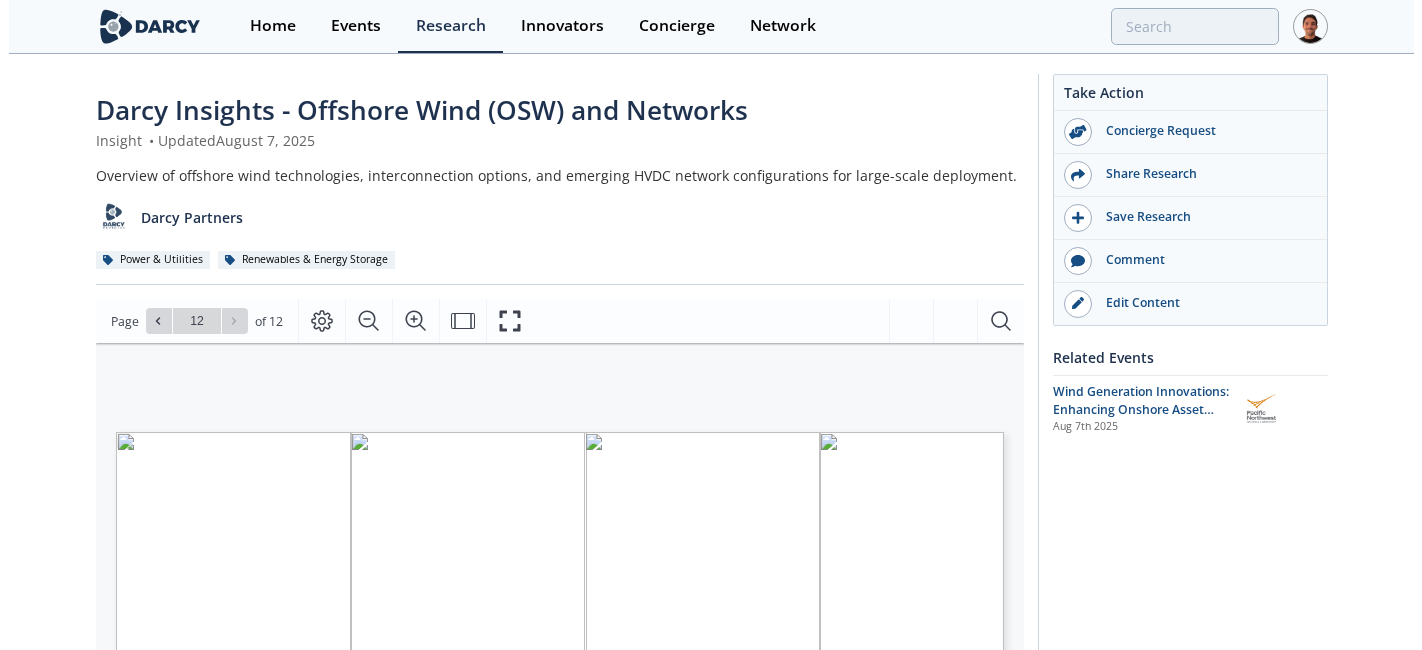 scroll, scrollTop: 0, scrollLeft: 0, axis: both 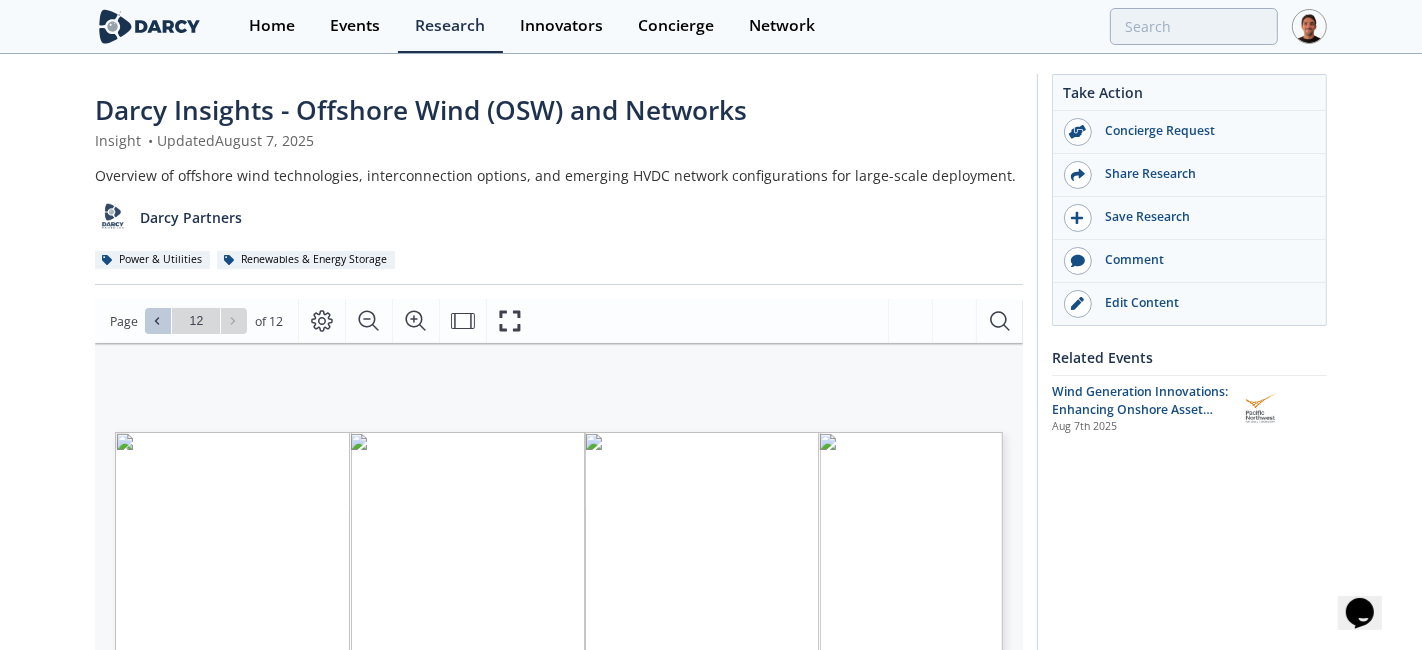 click at bounding box center [158, 321] 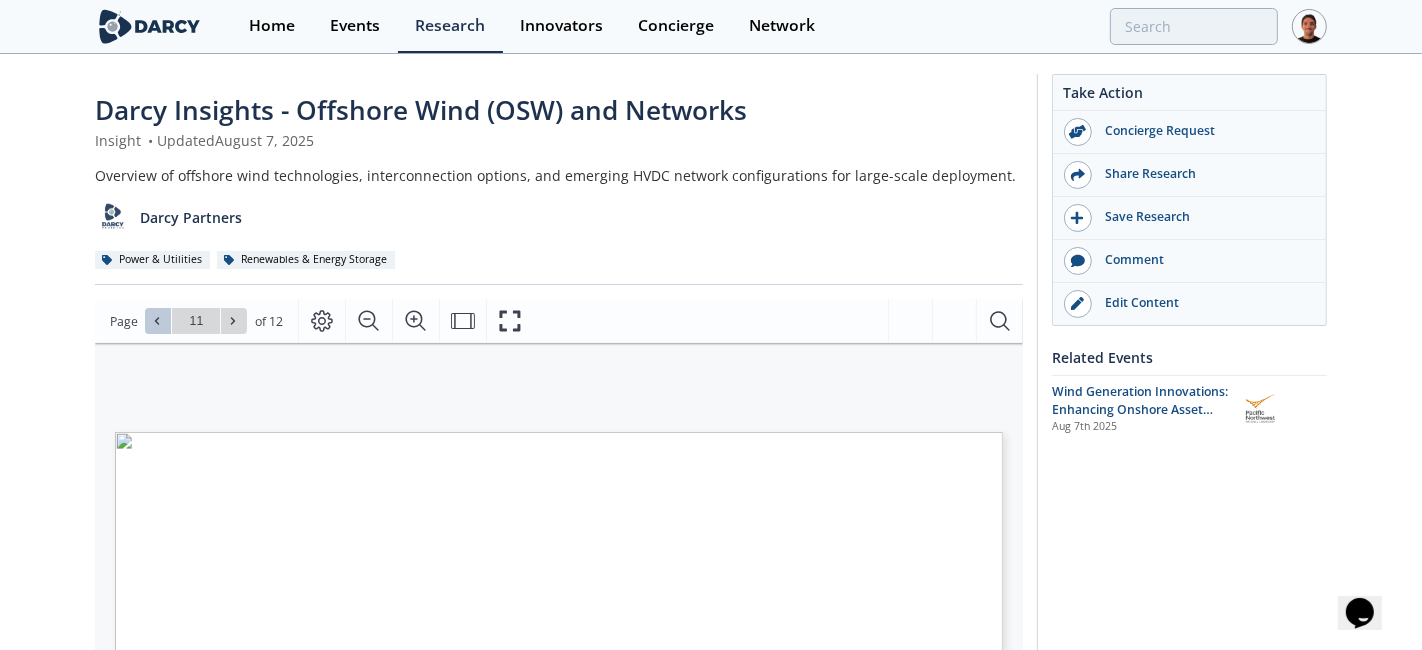 click 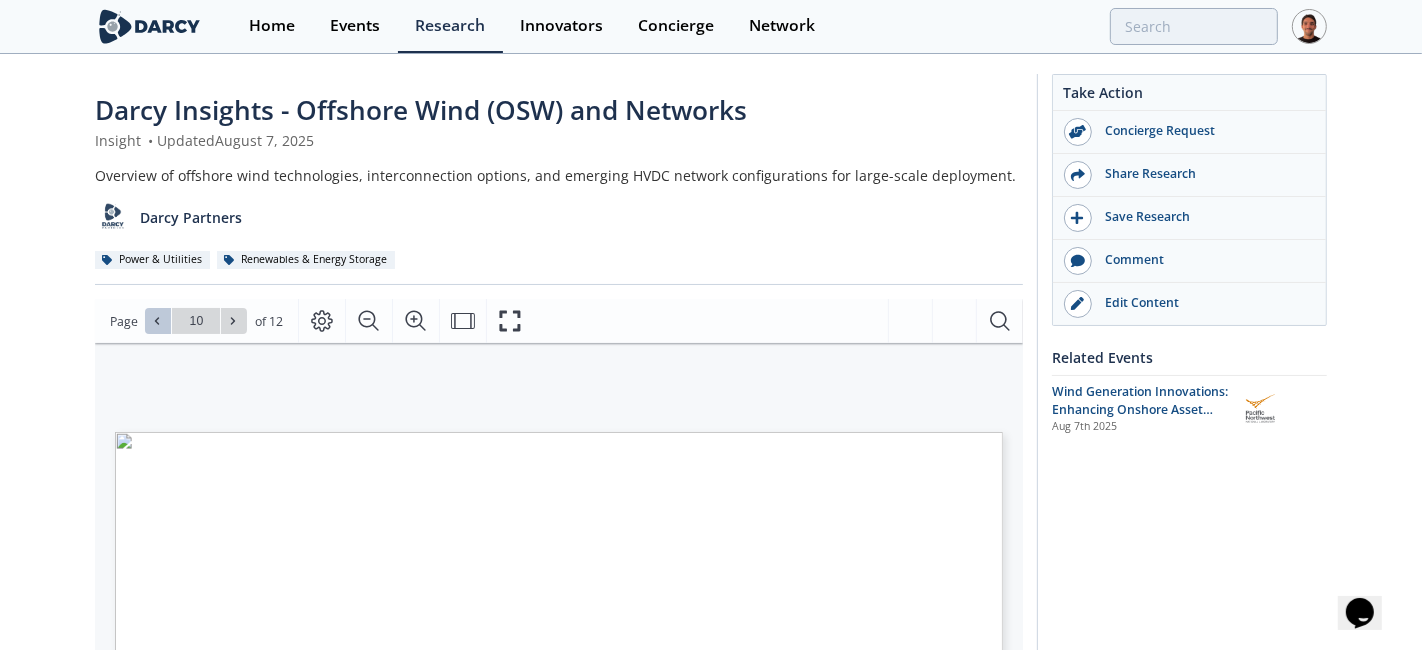 click at bounding box center [158, 321] 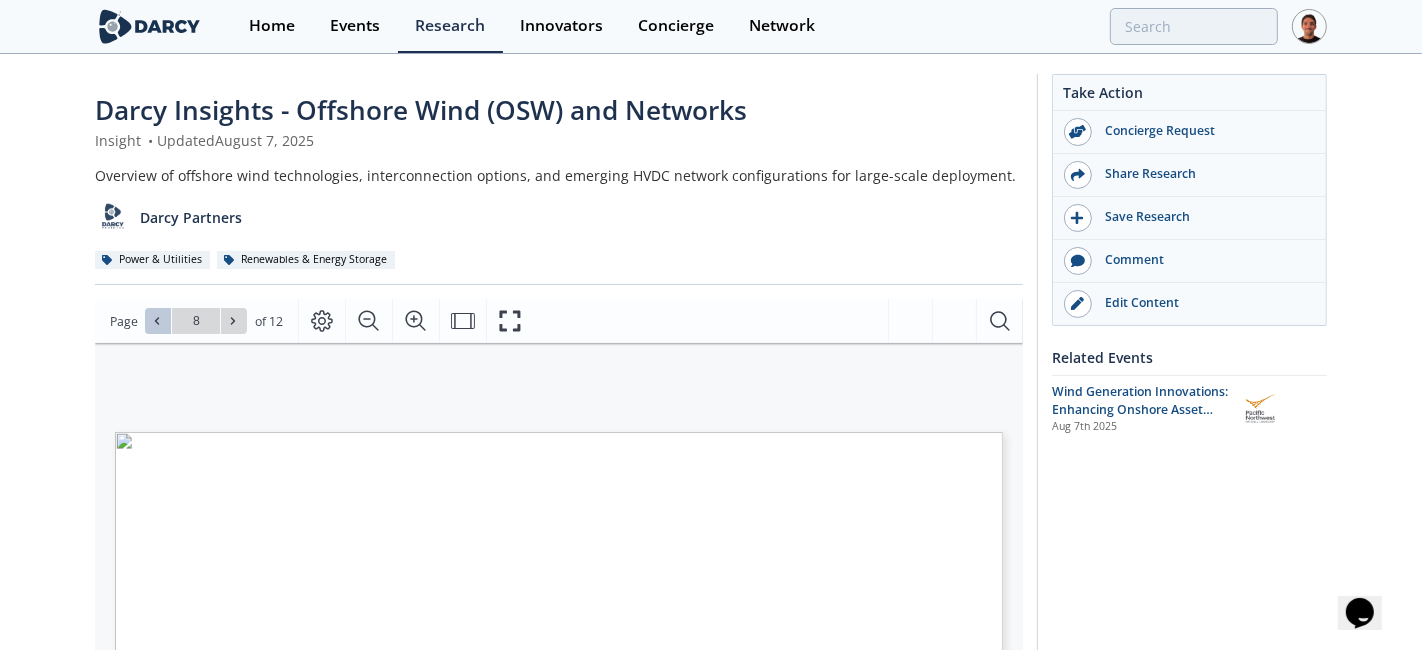 click at bounding box center (158, 321) 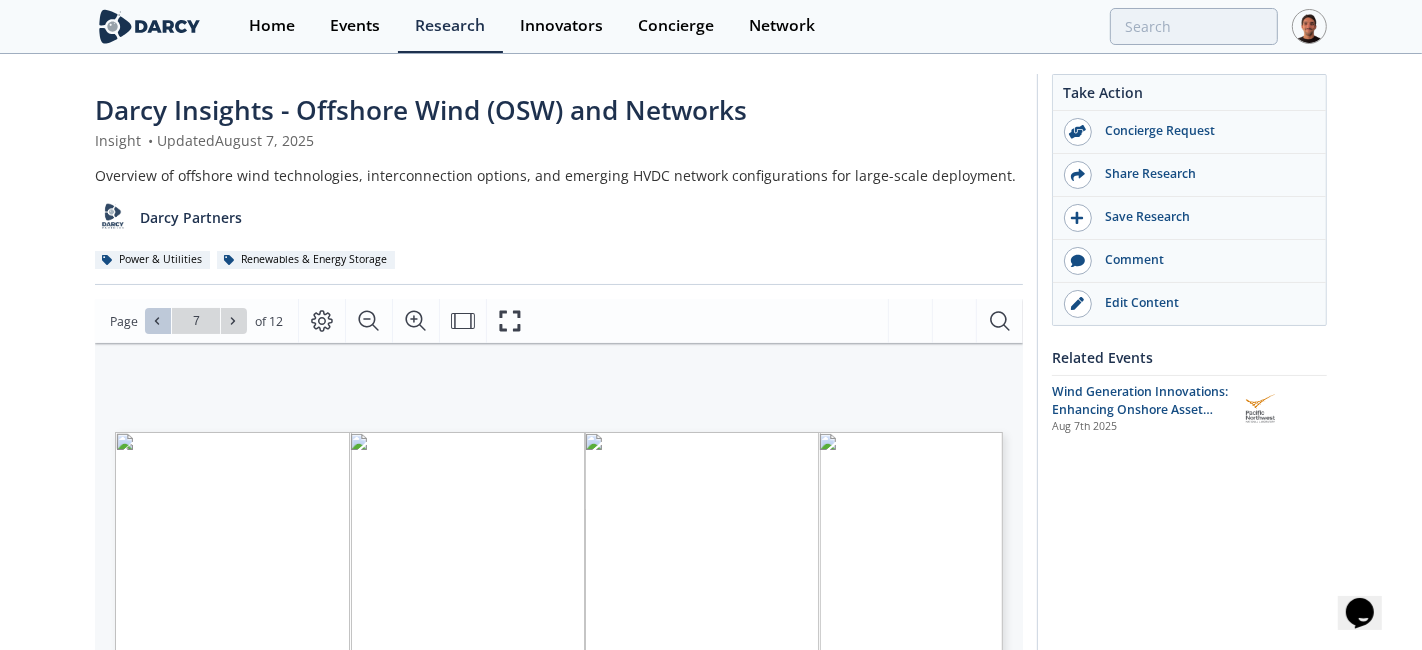 click at bounding box center [158, 321] 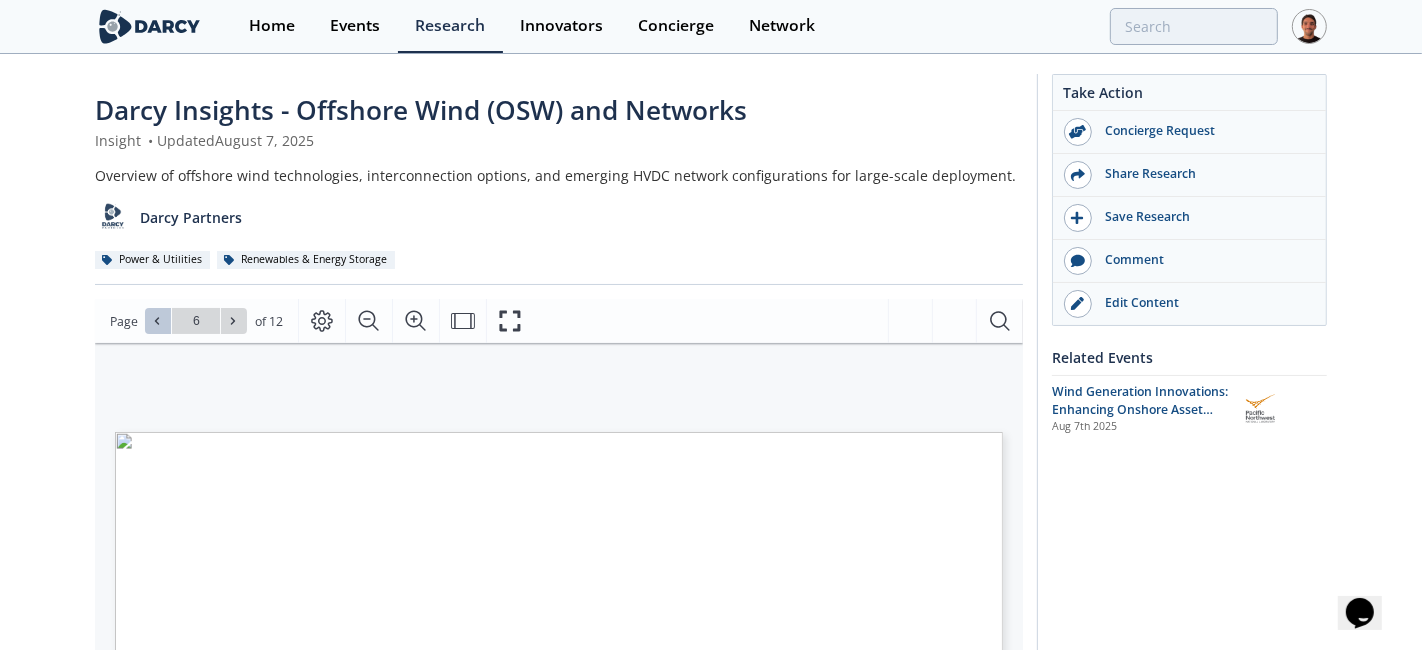 click at bounding box center (158, 321) 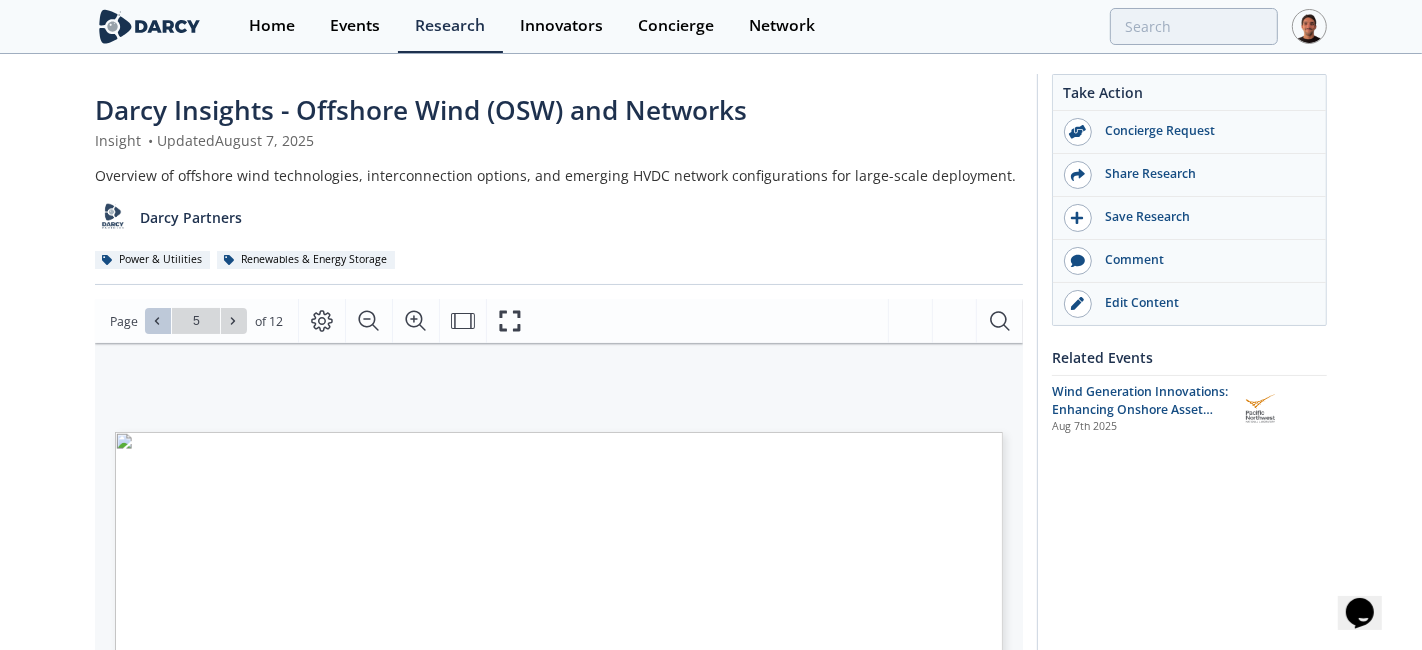 click 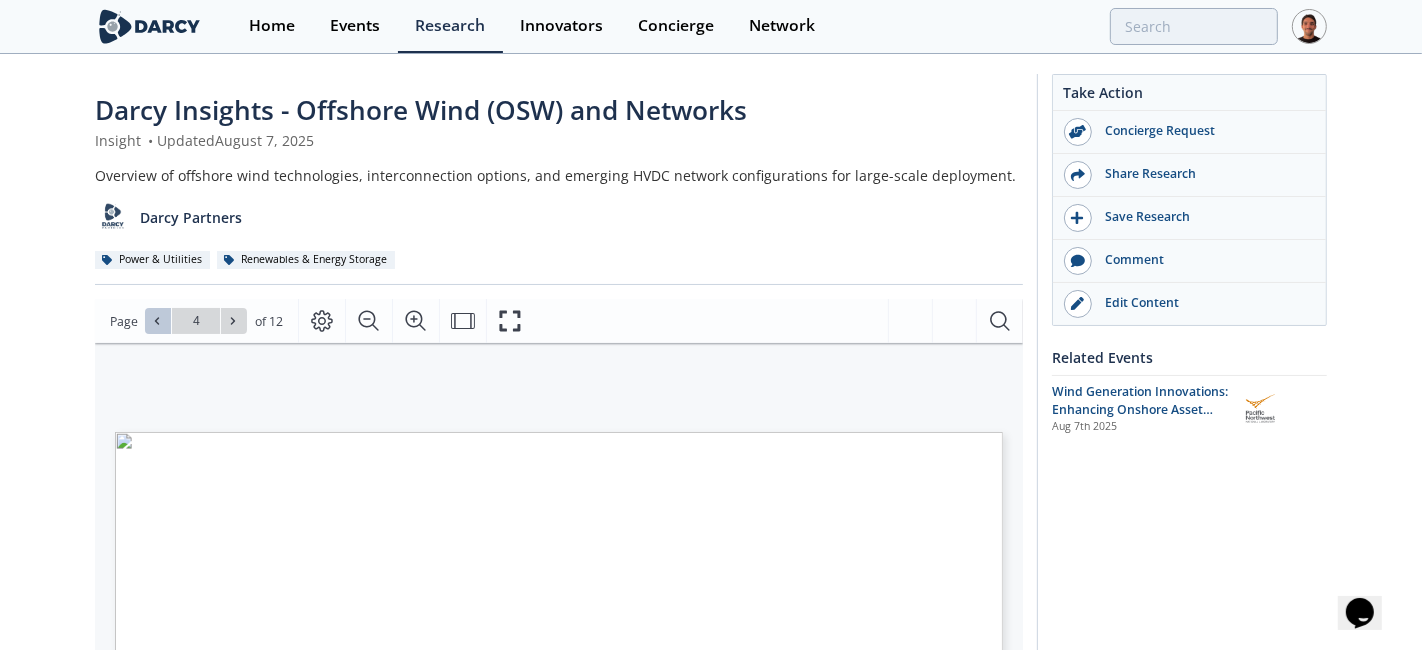 click 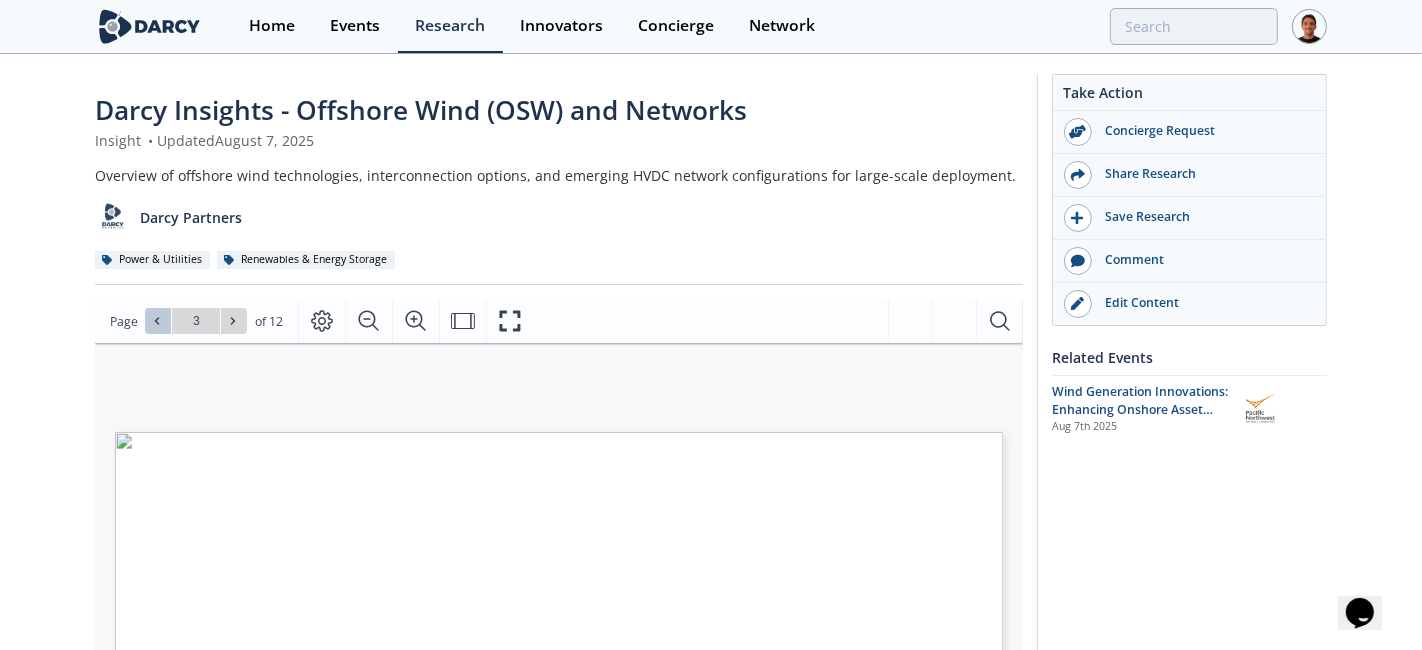 click 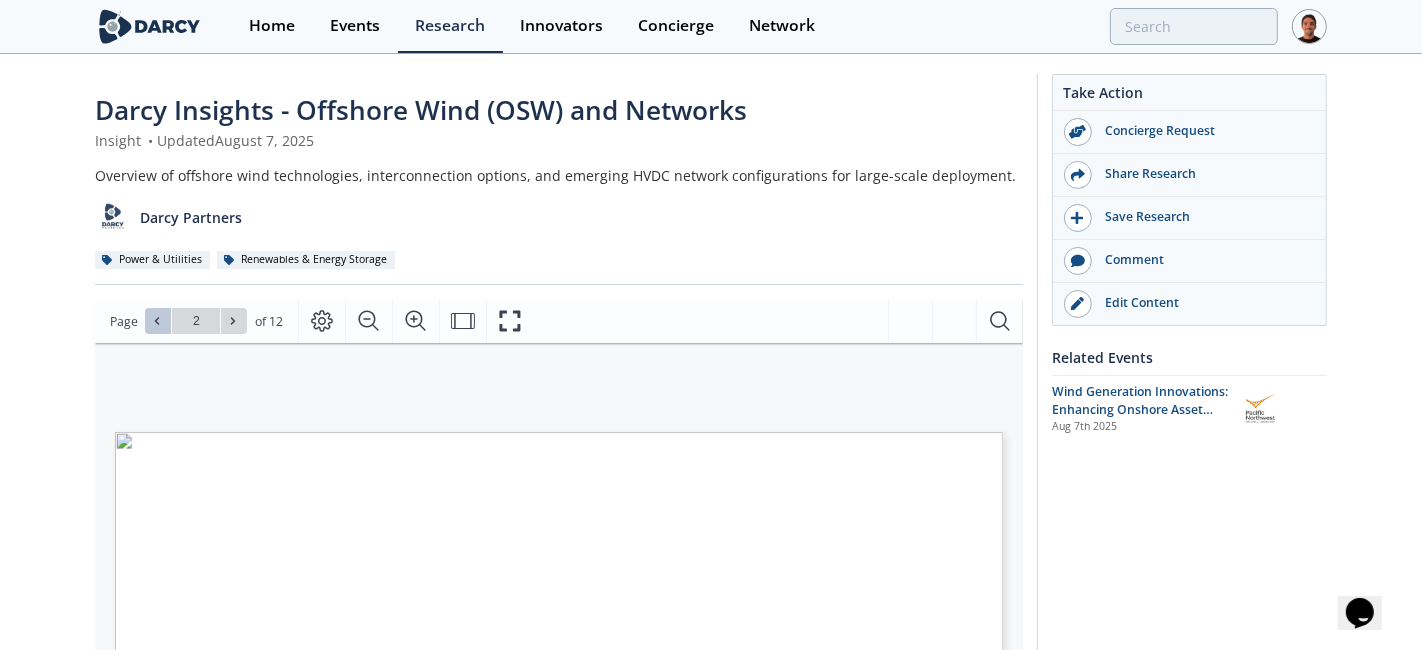 click 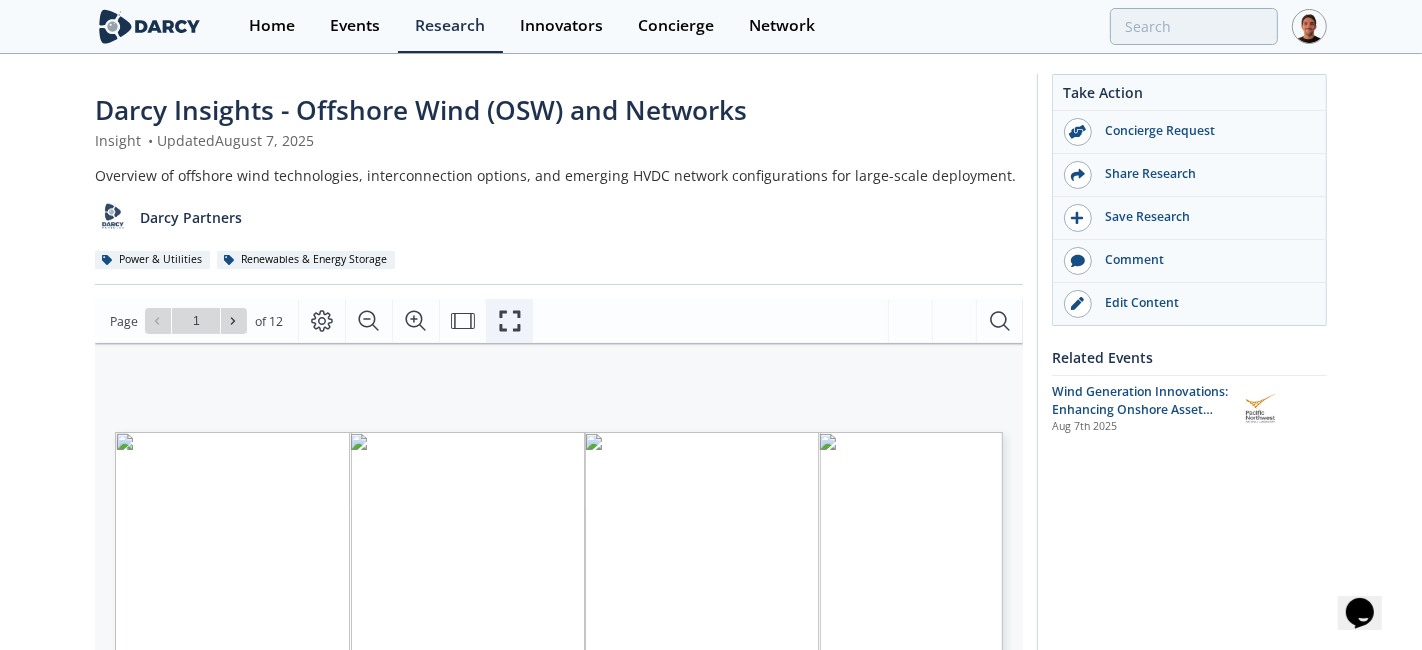 drag, startPoint x: 518, startPoint y: 324, endPoint x: 517, endPoint y: 420, distance: 96.00521 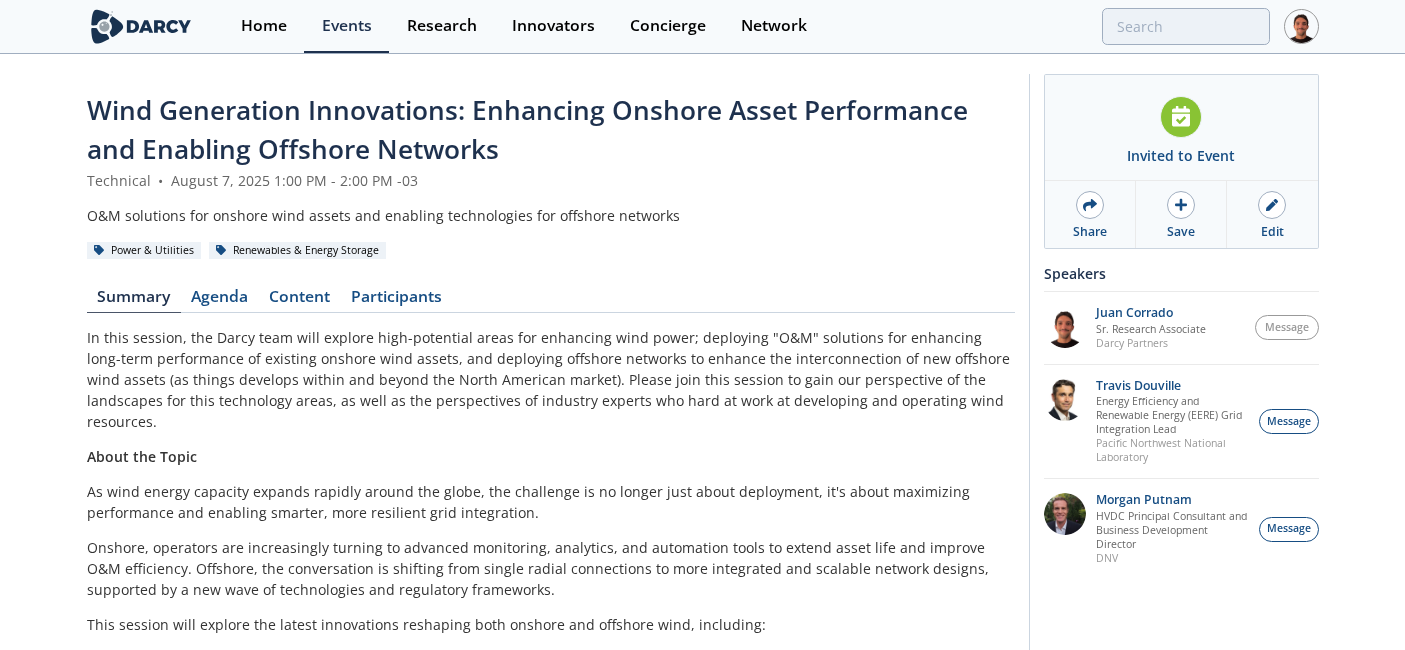 scroll, scrollTop: 0, scrollLeft: 0, axis: both 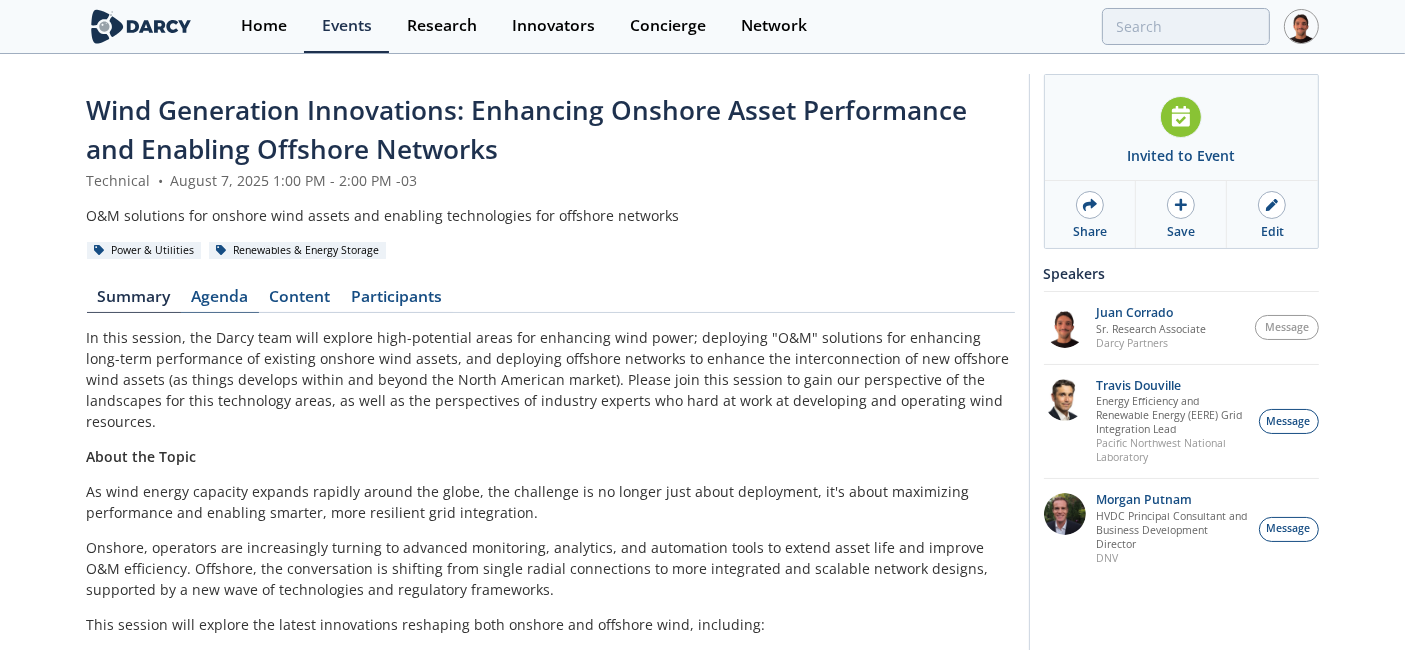 click on "Agenda" at bounding box center [220, 301] 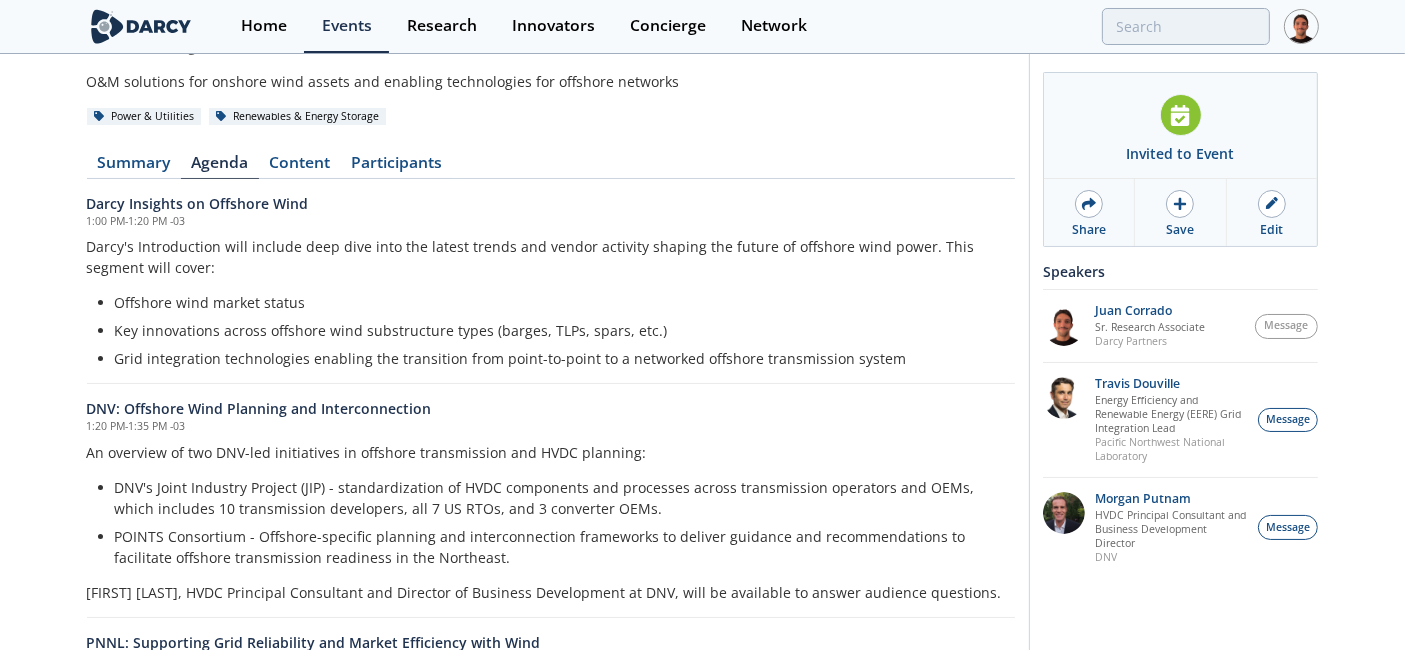 scroll, scrollTop: 72, scrollLeft: 0, axis: vertical 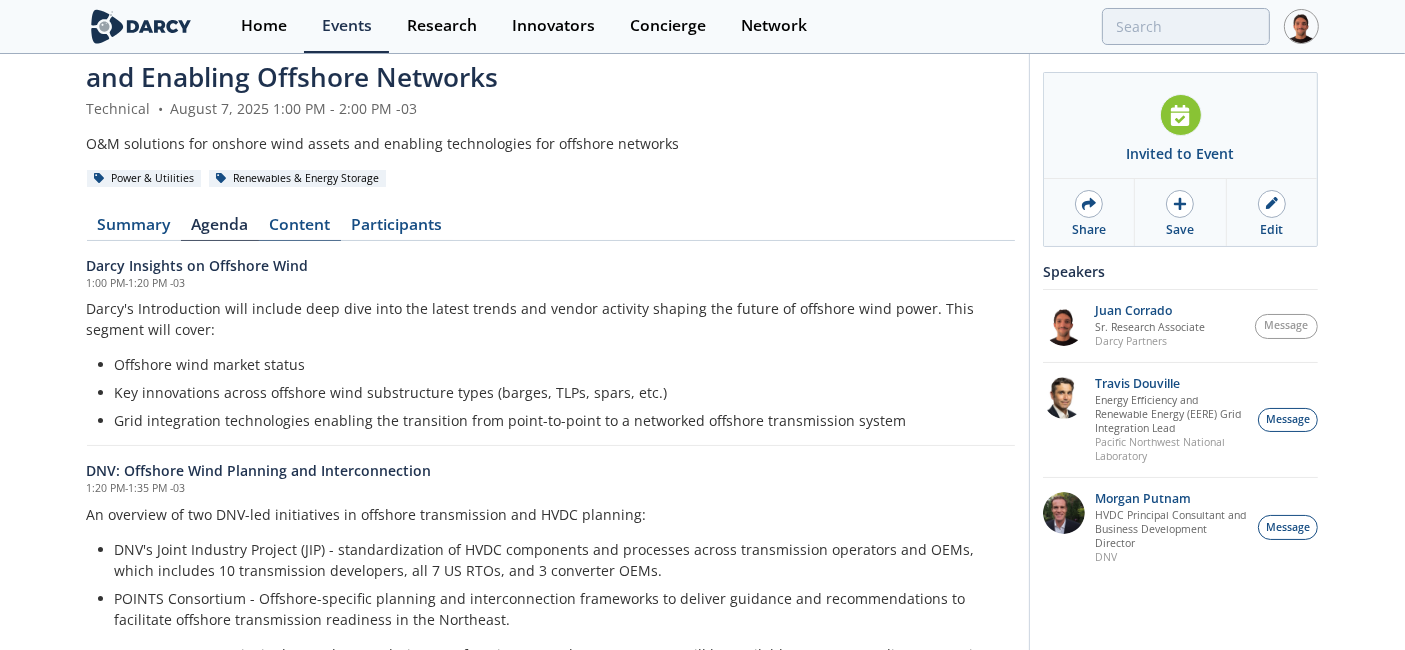 click on "Content" at bounding box center [300, 229] 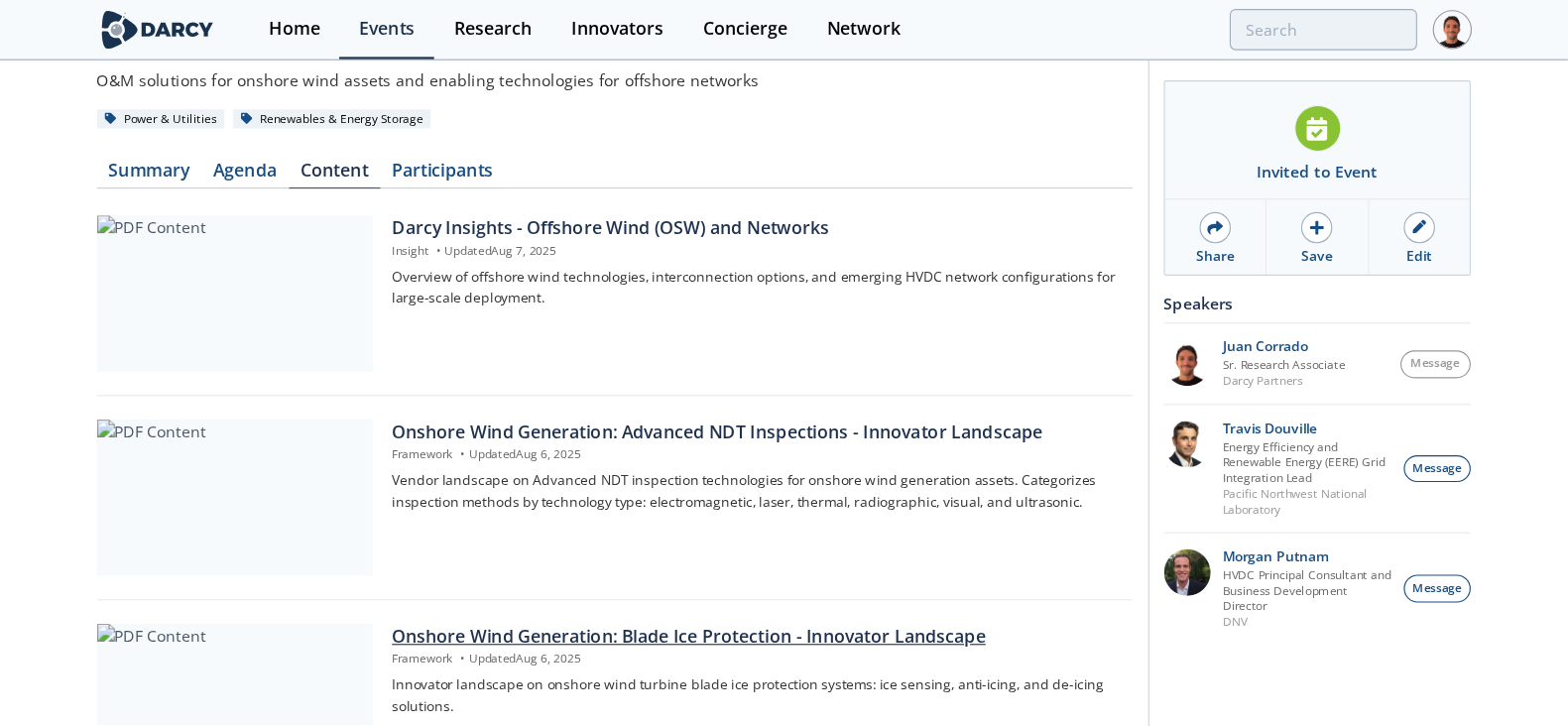 scroll, scrollTop: 0, scrollLeft: 0, axis: both 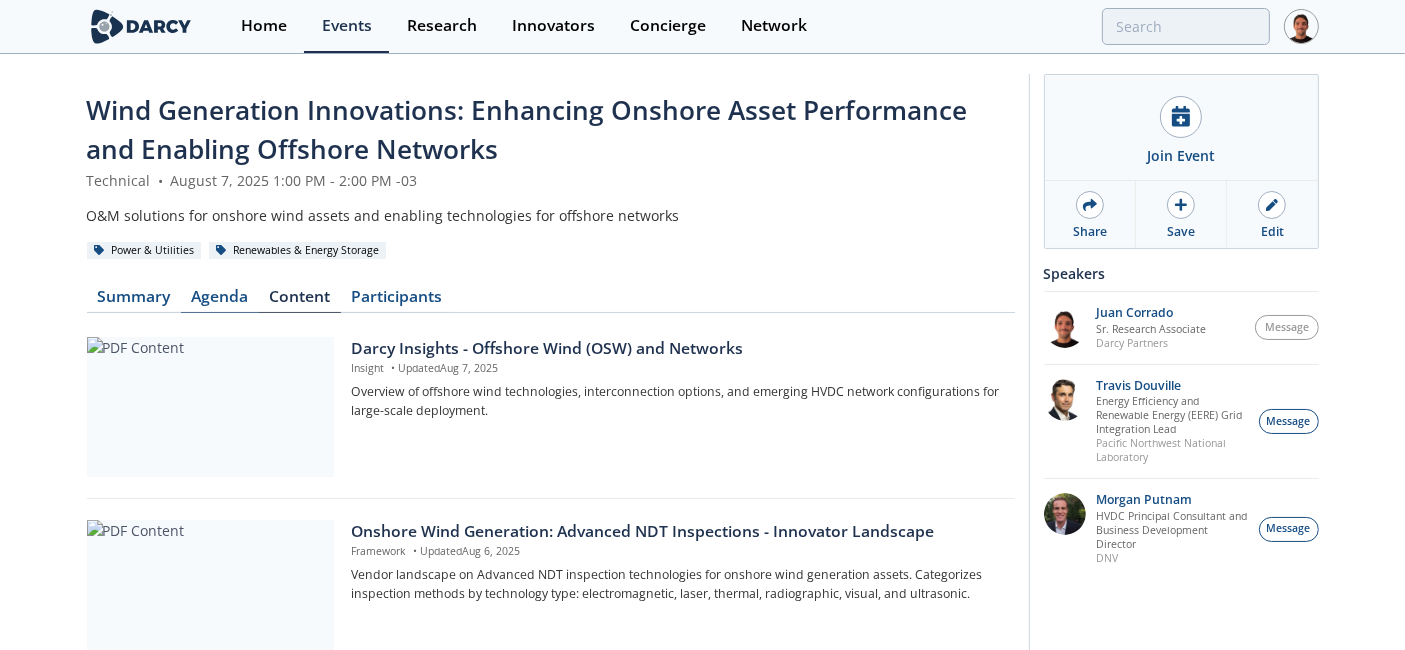 click on "Agenda" at bounding box center [220, 301] 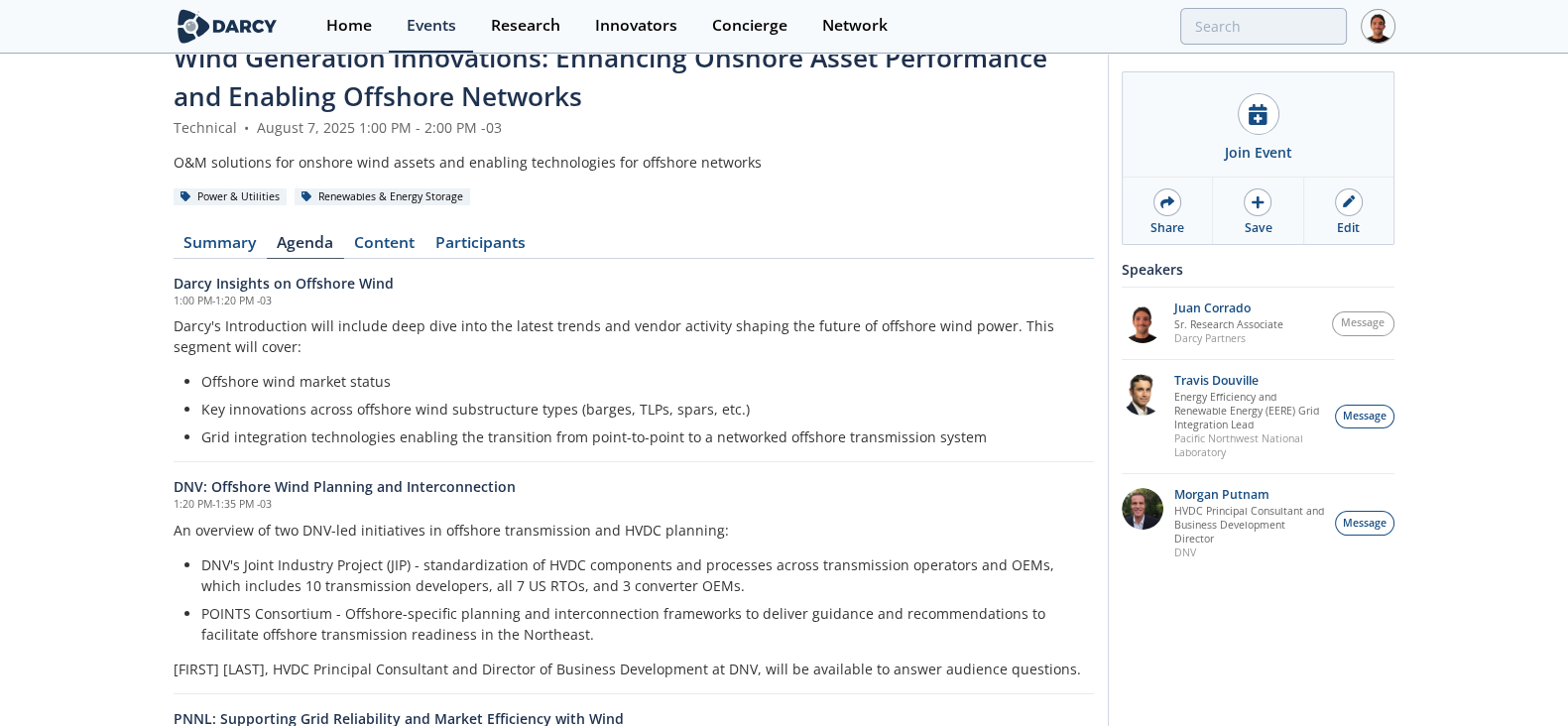 scroll, scrollTop: 0, scrollLeft: 0, axis: both 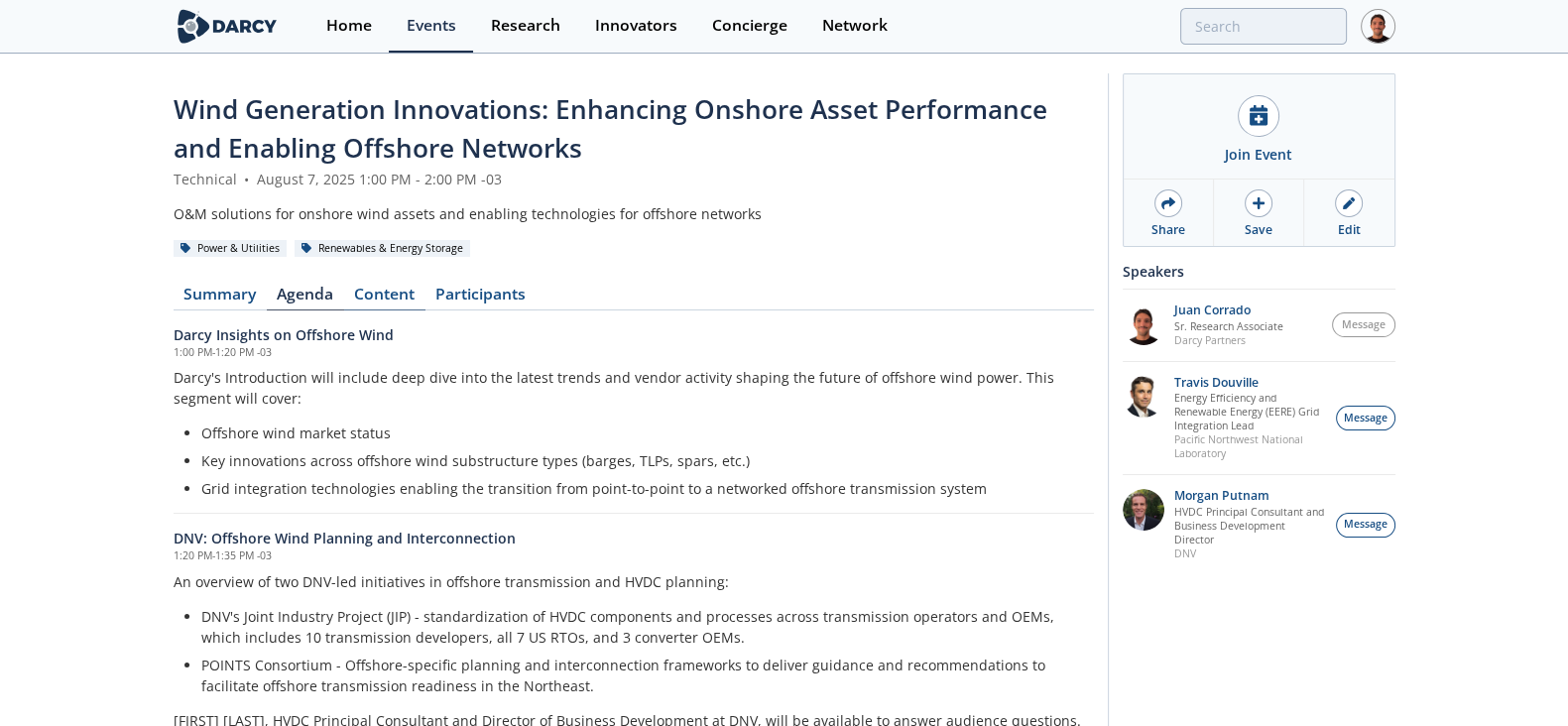 click on "Content" at bounding box center (385, 299) 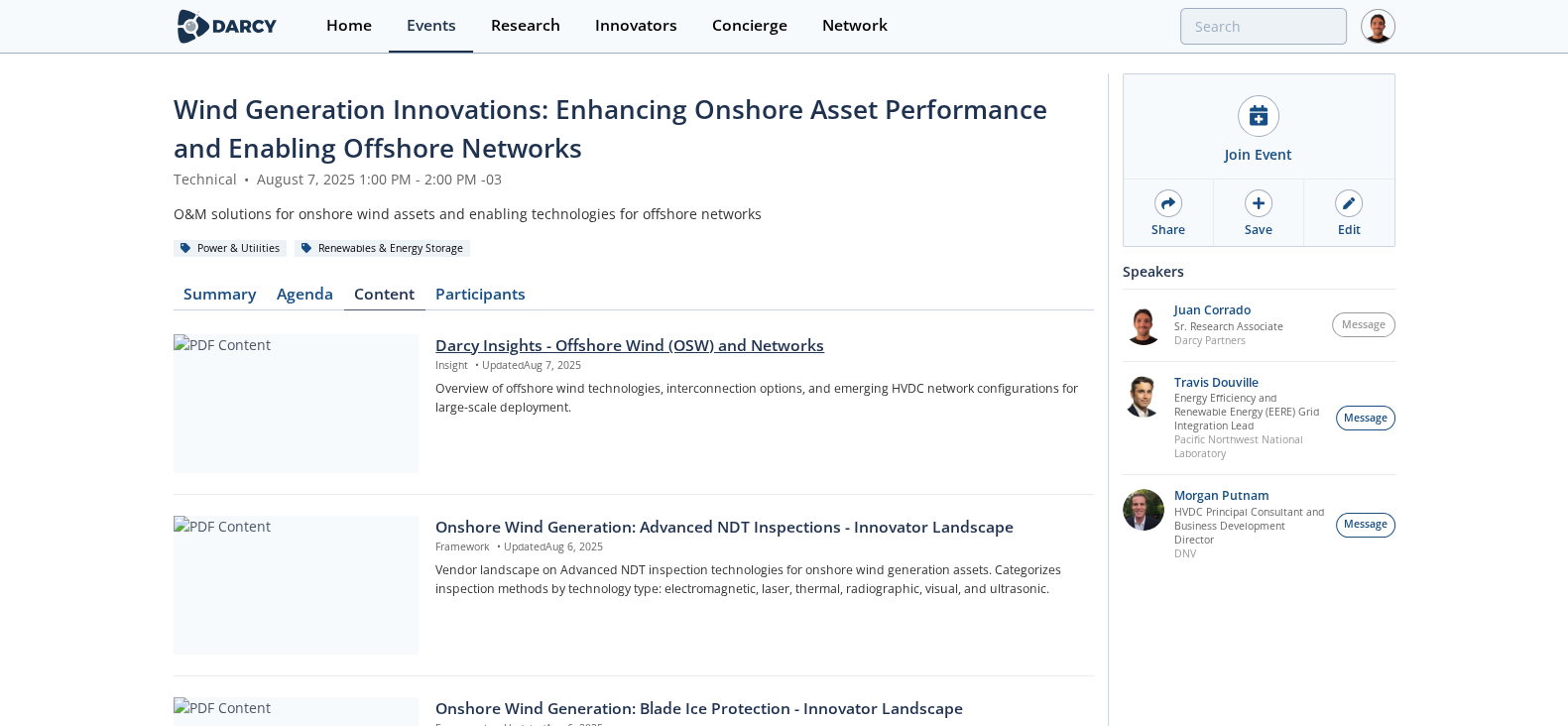 click on "Darcy Insights - Offshore Wind (OSW) and Networks" at bounding box center [757, 346] 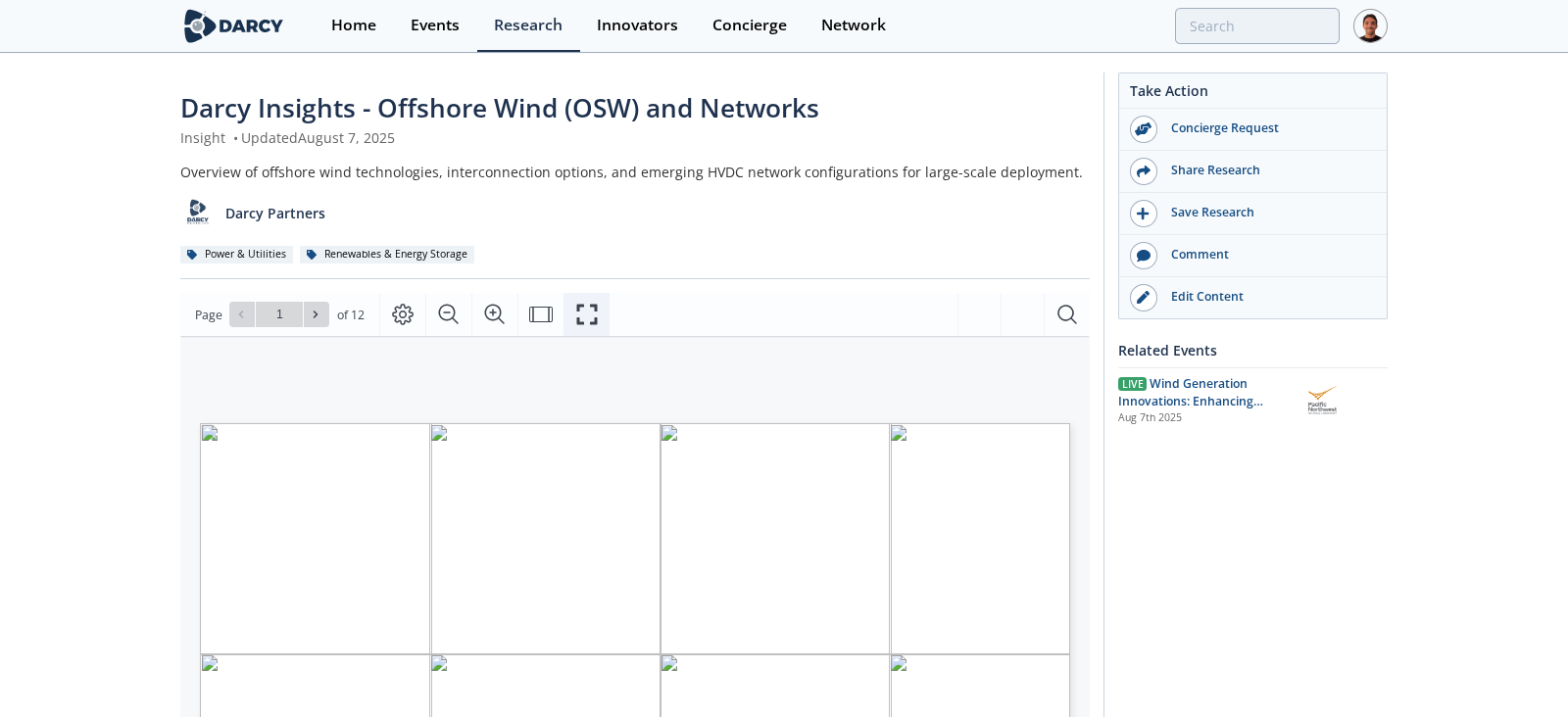 click 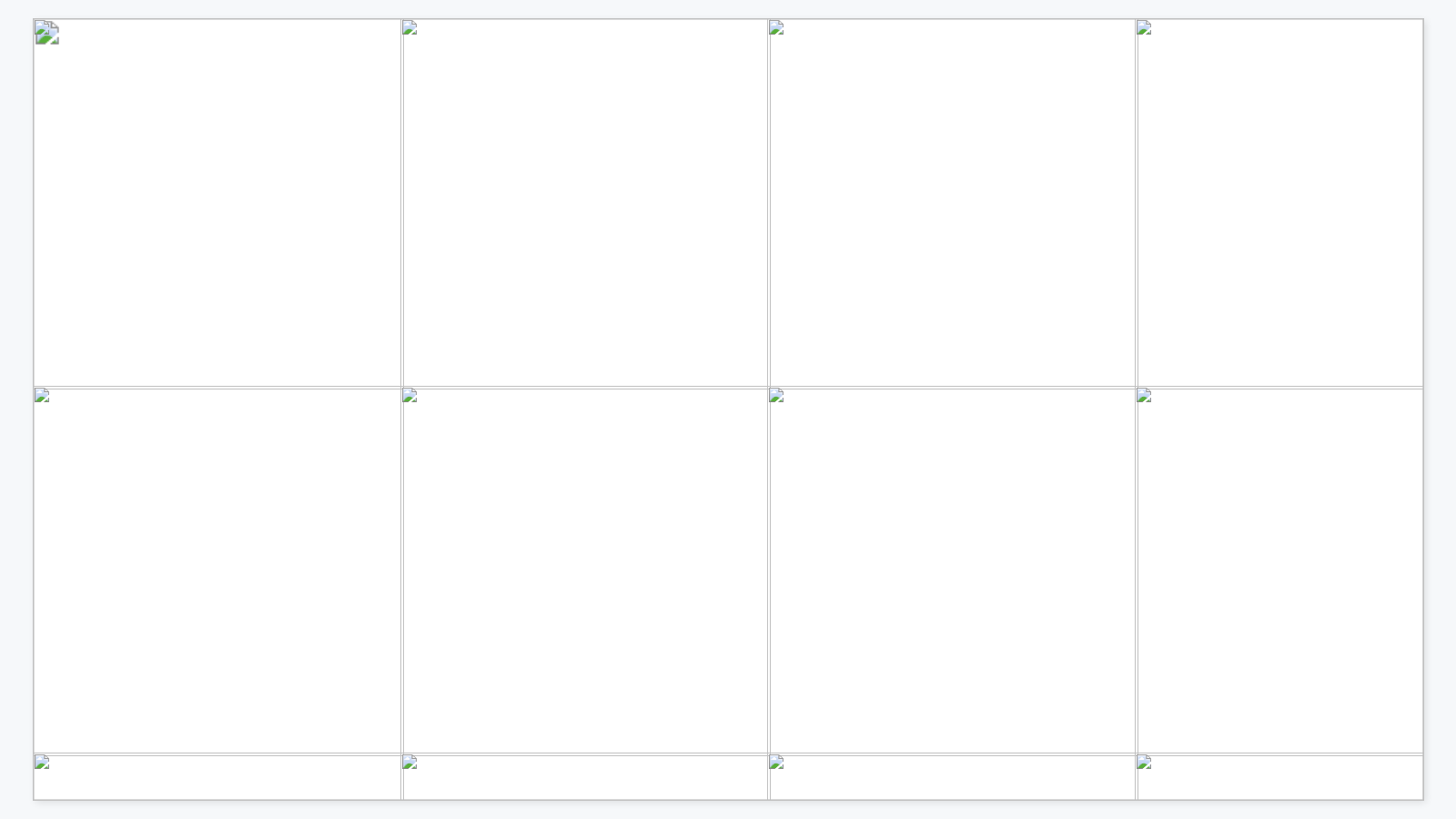 click at bounding box center [1675, 1320] 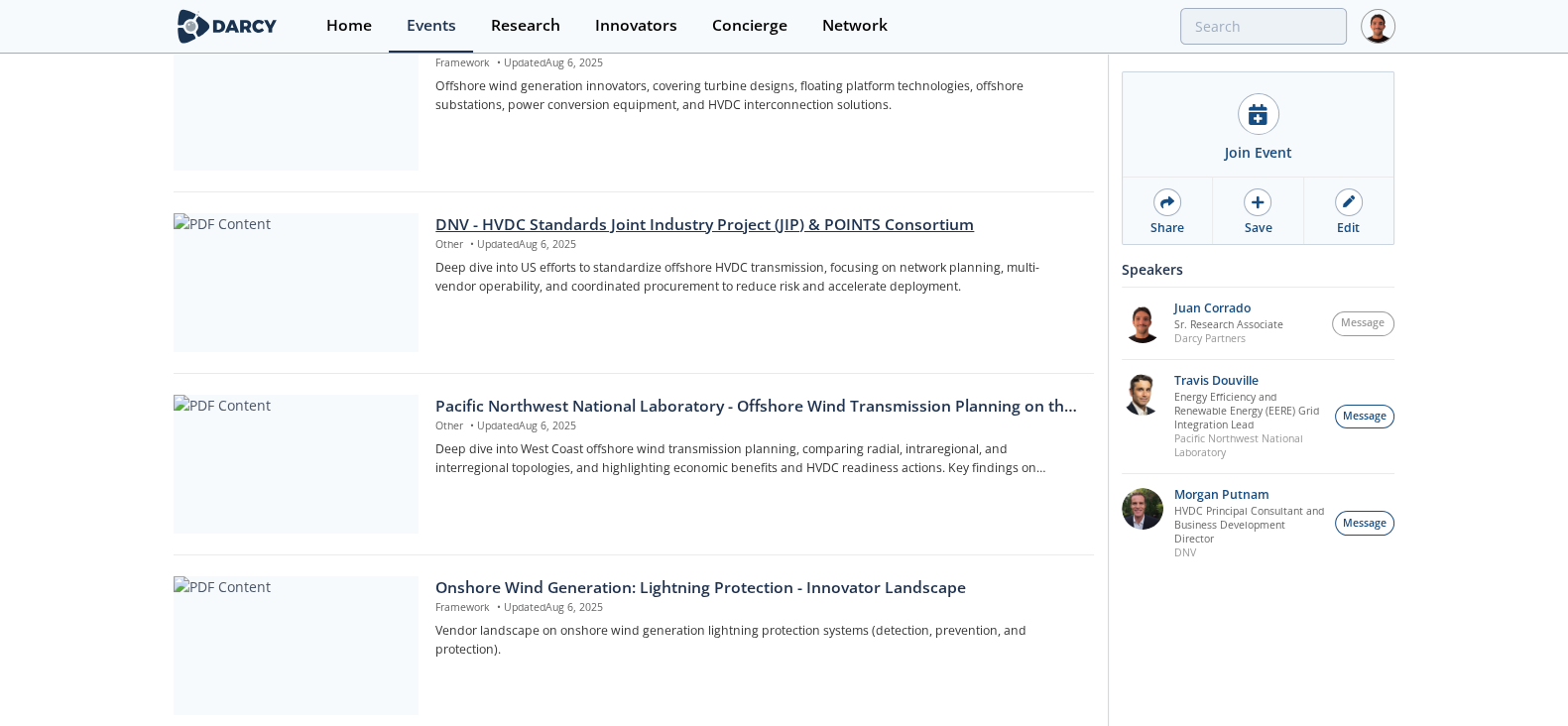 scroll, scrollTop: 1209, scrollLeft: 0, axis: vertical 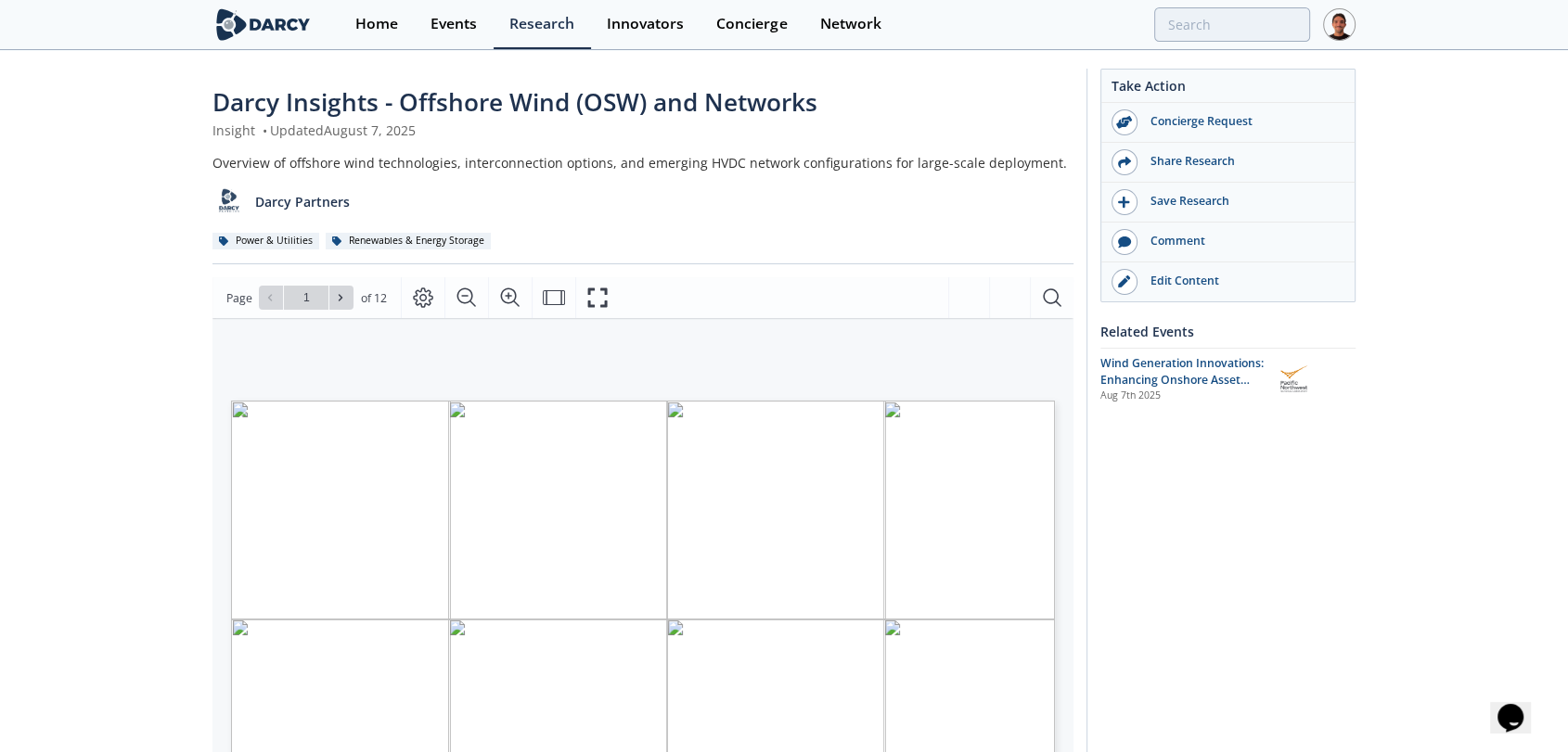 click on "Wind Generation Innovations: Enhancing Onshore Asset Performance and Enabling Offshore Networks" at bounding box center (1182, 389) 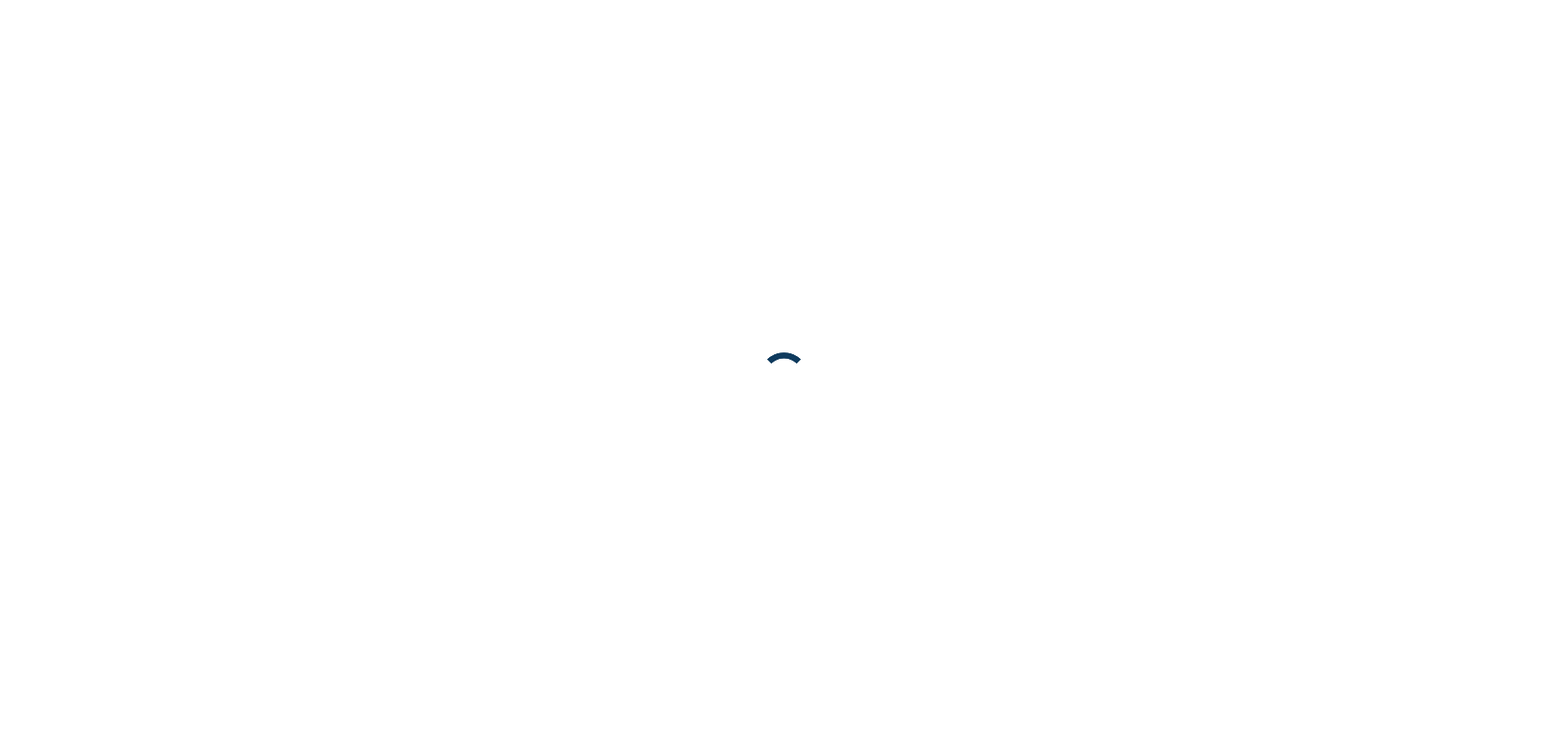 scroll, scrollTop: 0, scrollLeft: 0, axis: both 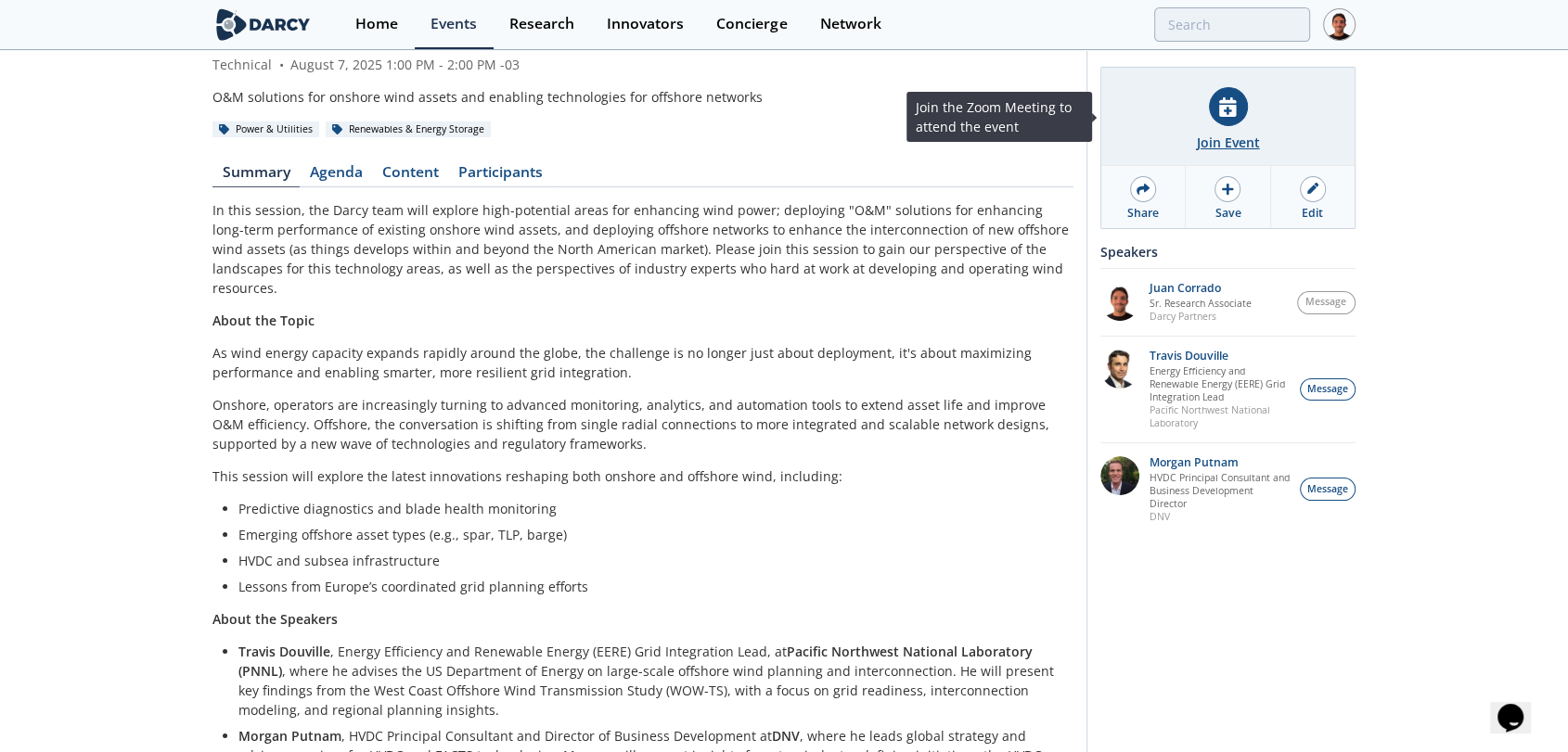 click 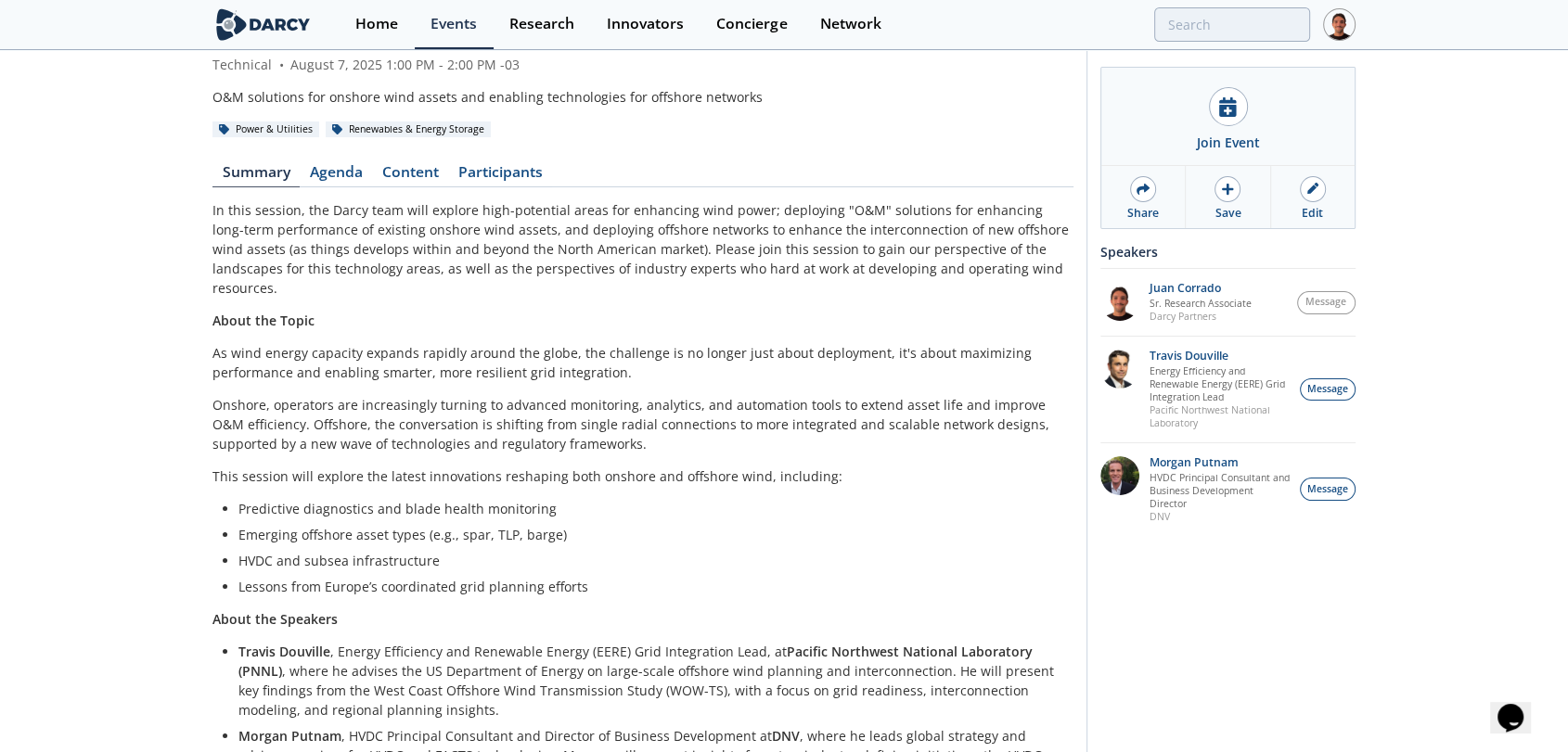 drag, startPoint x: 516, startPoint y: 211, endPoint x: 527, endPoint y: 211, distance: 11 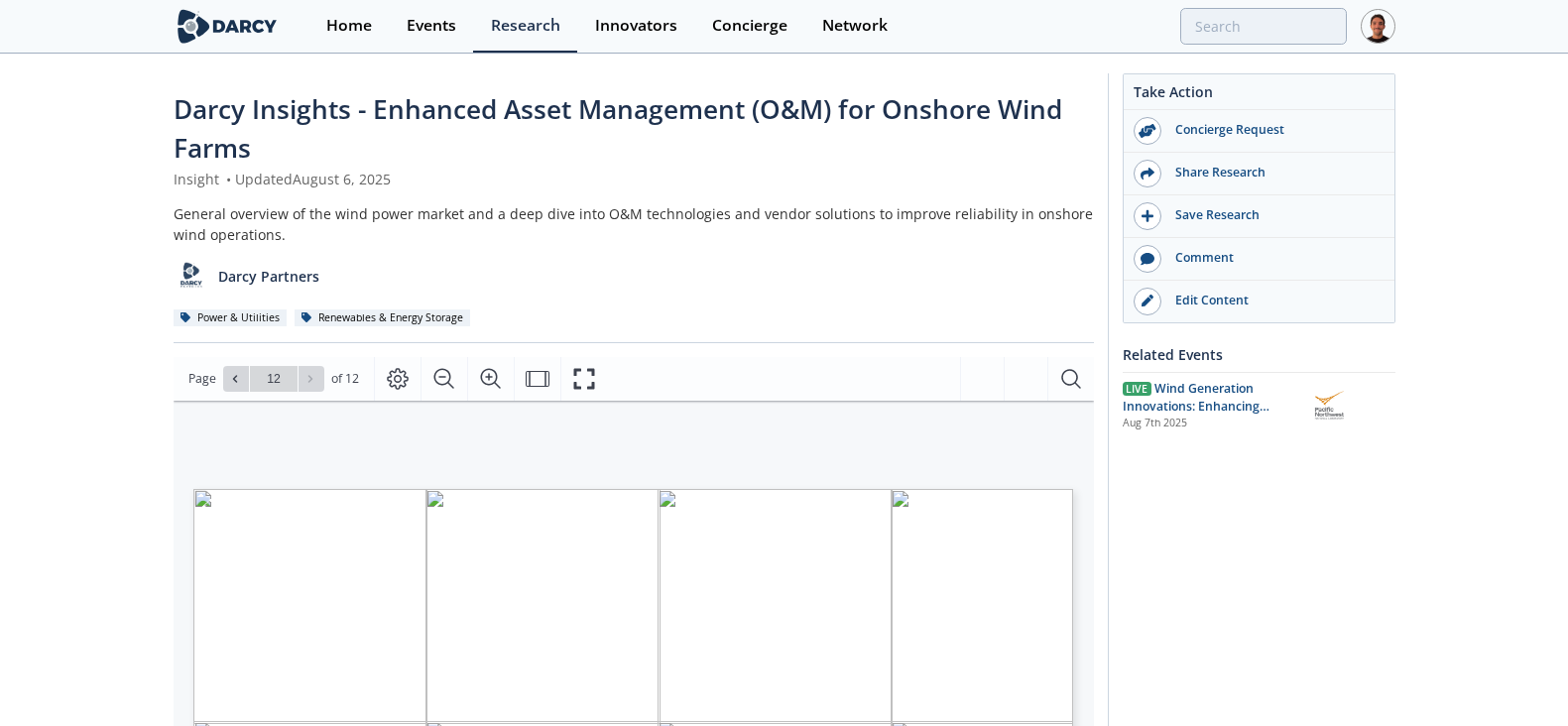 scroll, scrollTop: 0, scrollLeft: 0, axis: both 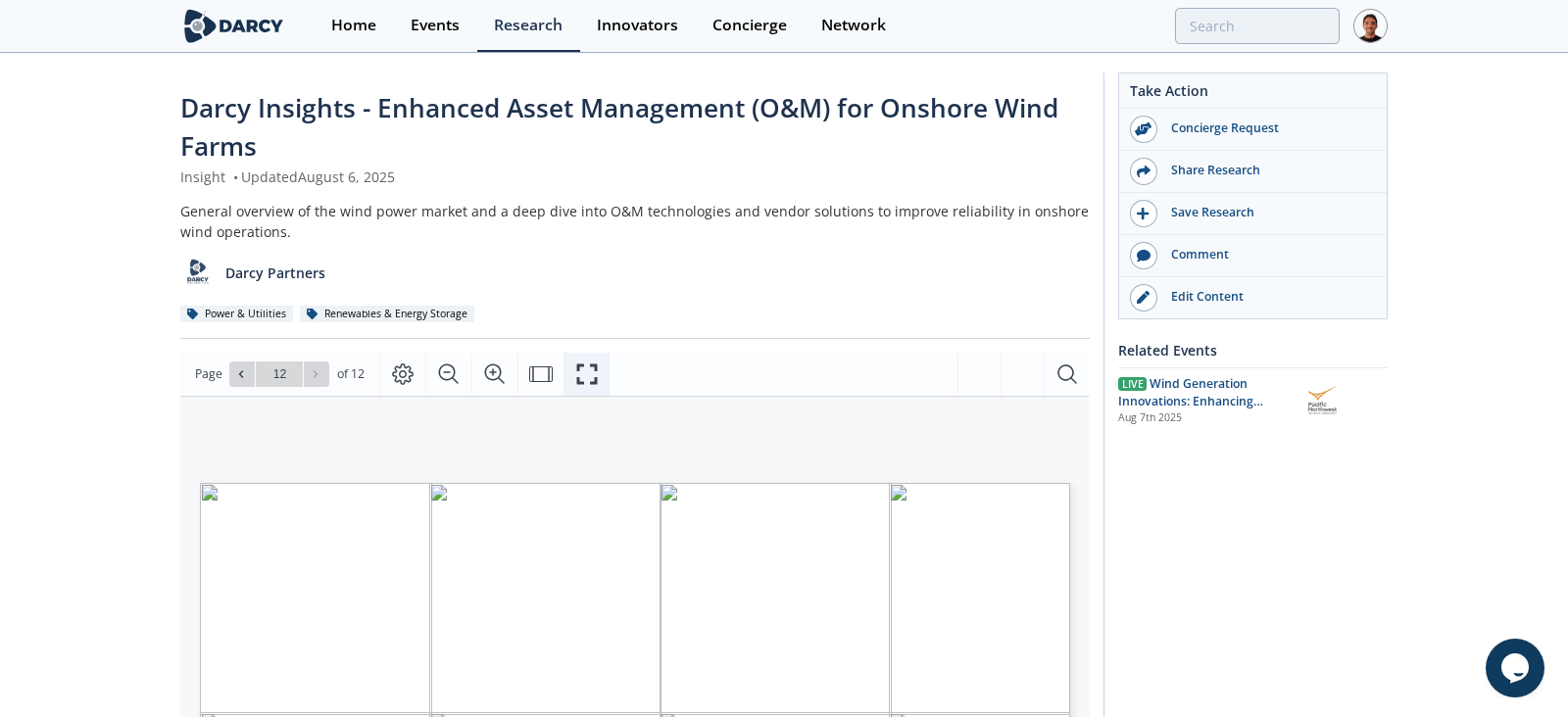 drag, startPoint x: 586, startPoint y: 366, endPoint x: 585, endPoint y: 472, distance: 106.00472 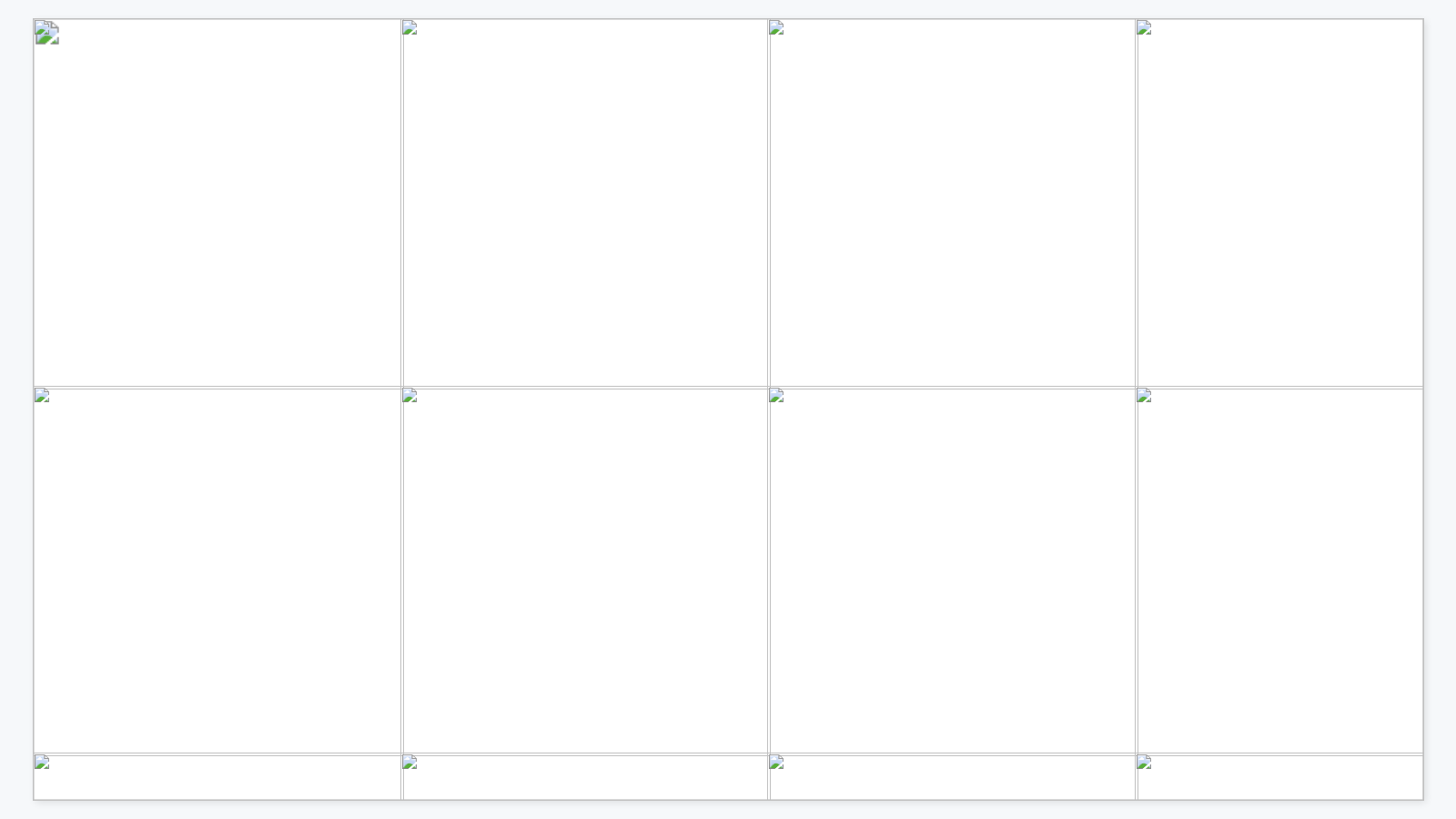 click on "US LCOE breakdown and decline for onshore wind (NREL 2024)" at bounding box center (388, 190) 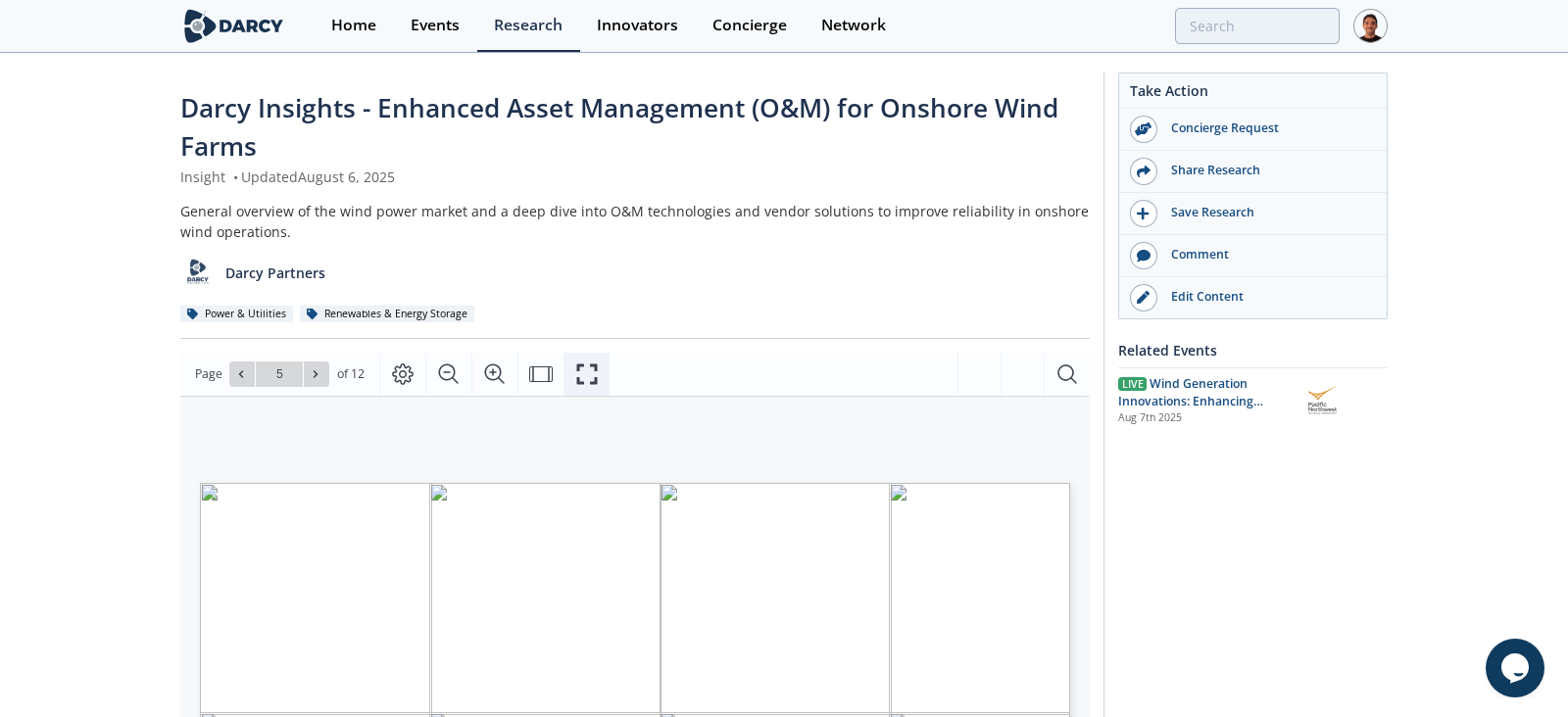 click 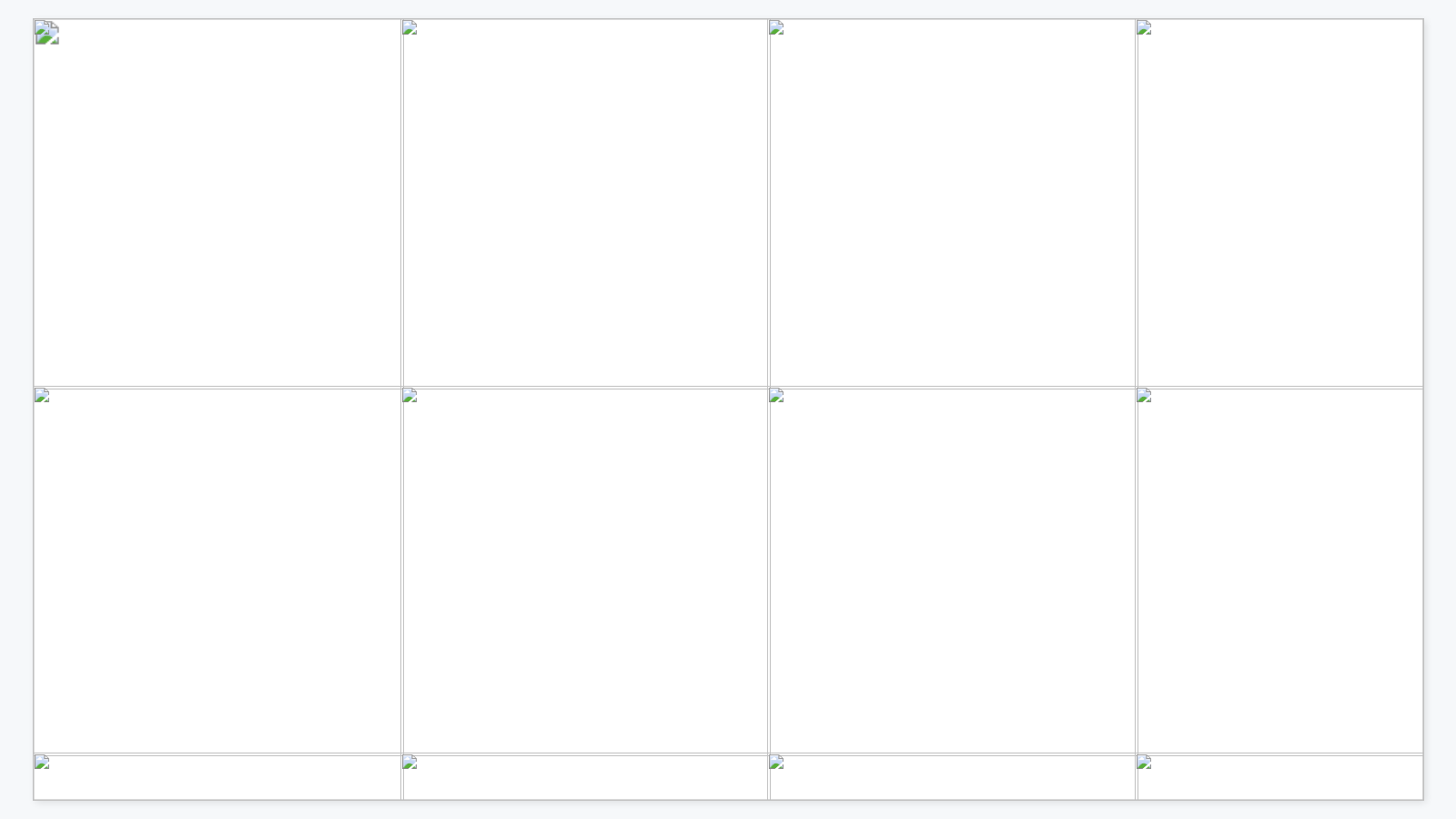 click at bounding box center [2285, 979] 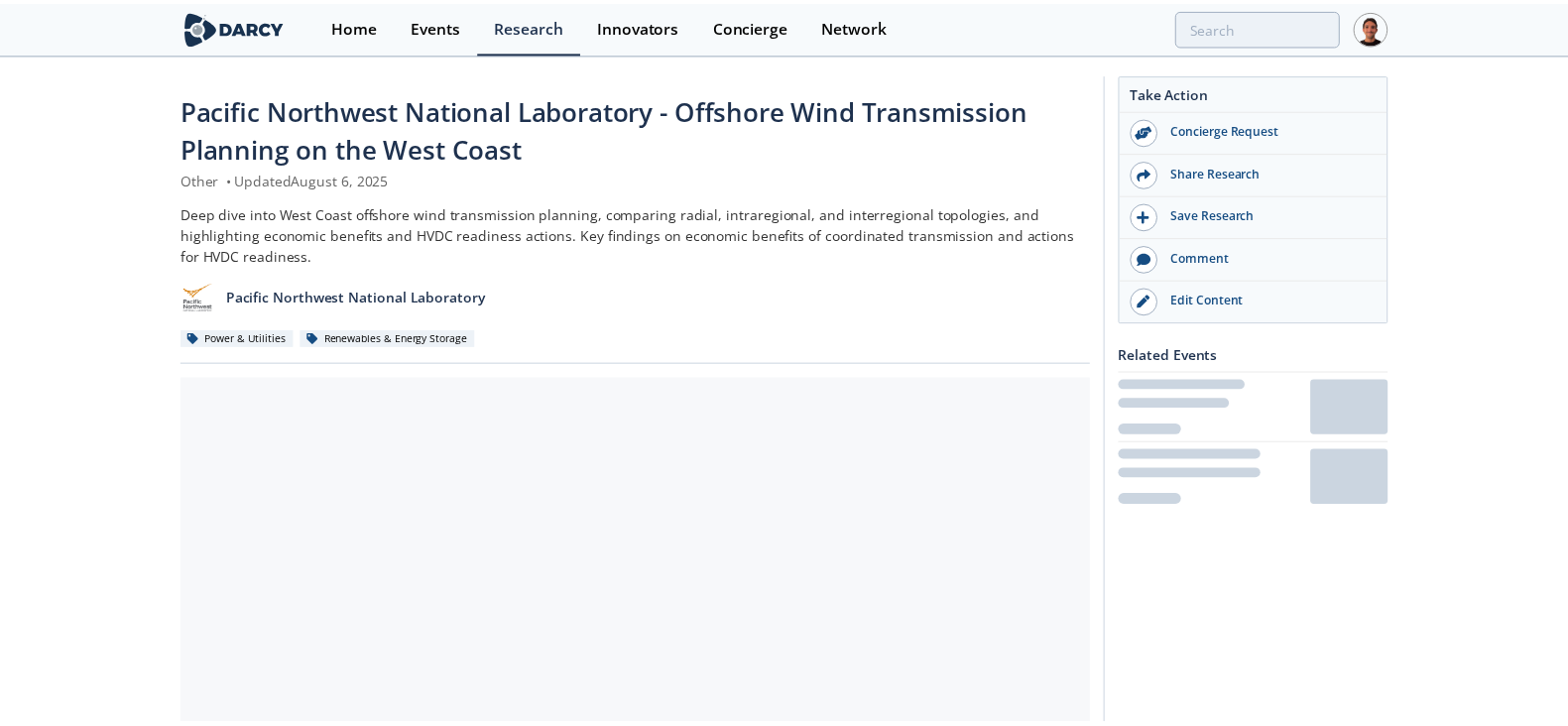 scroll, scrollTop: 0, scrollLeft: 0, axis: both 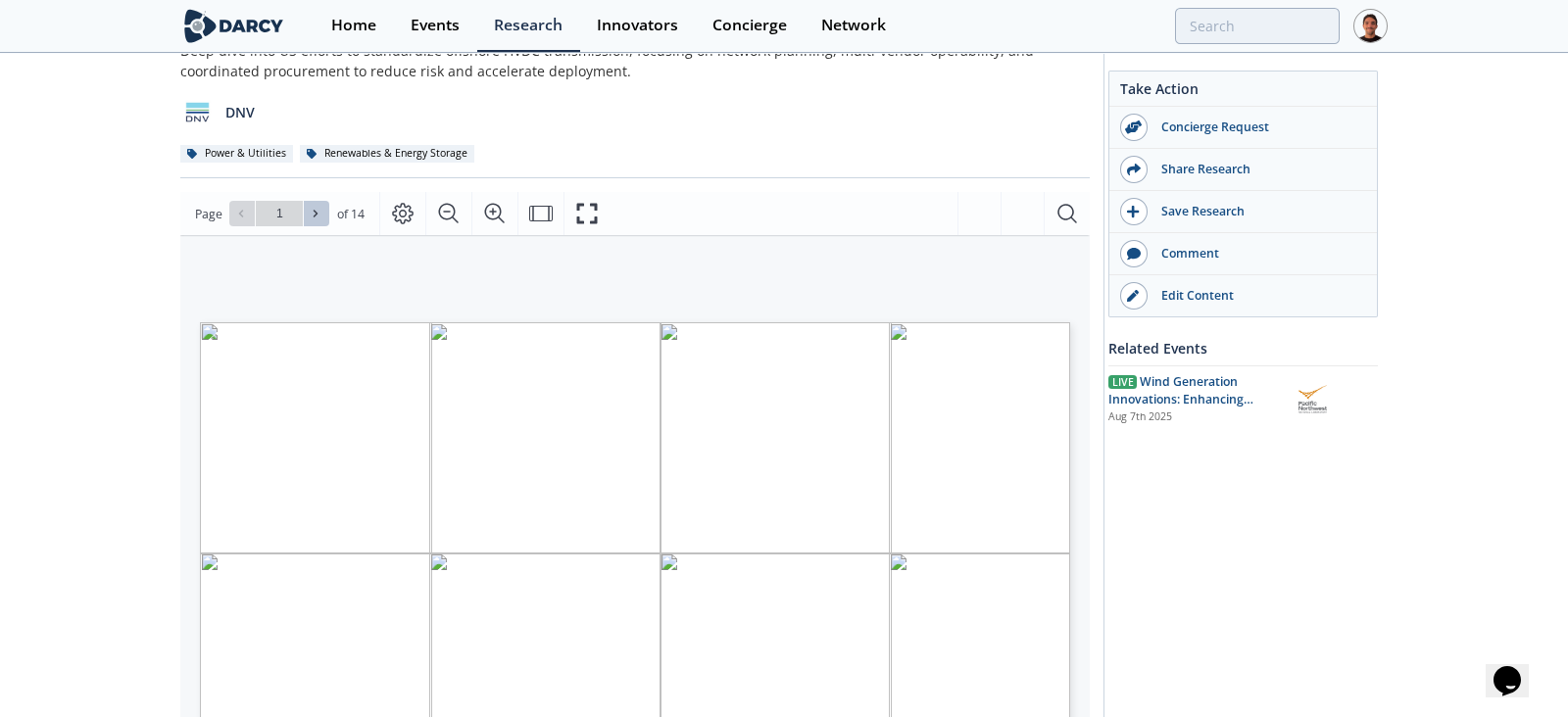 click 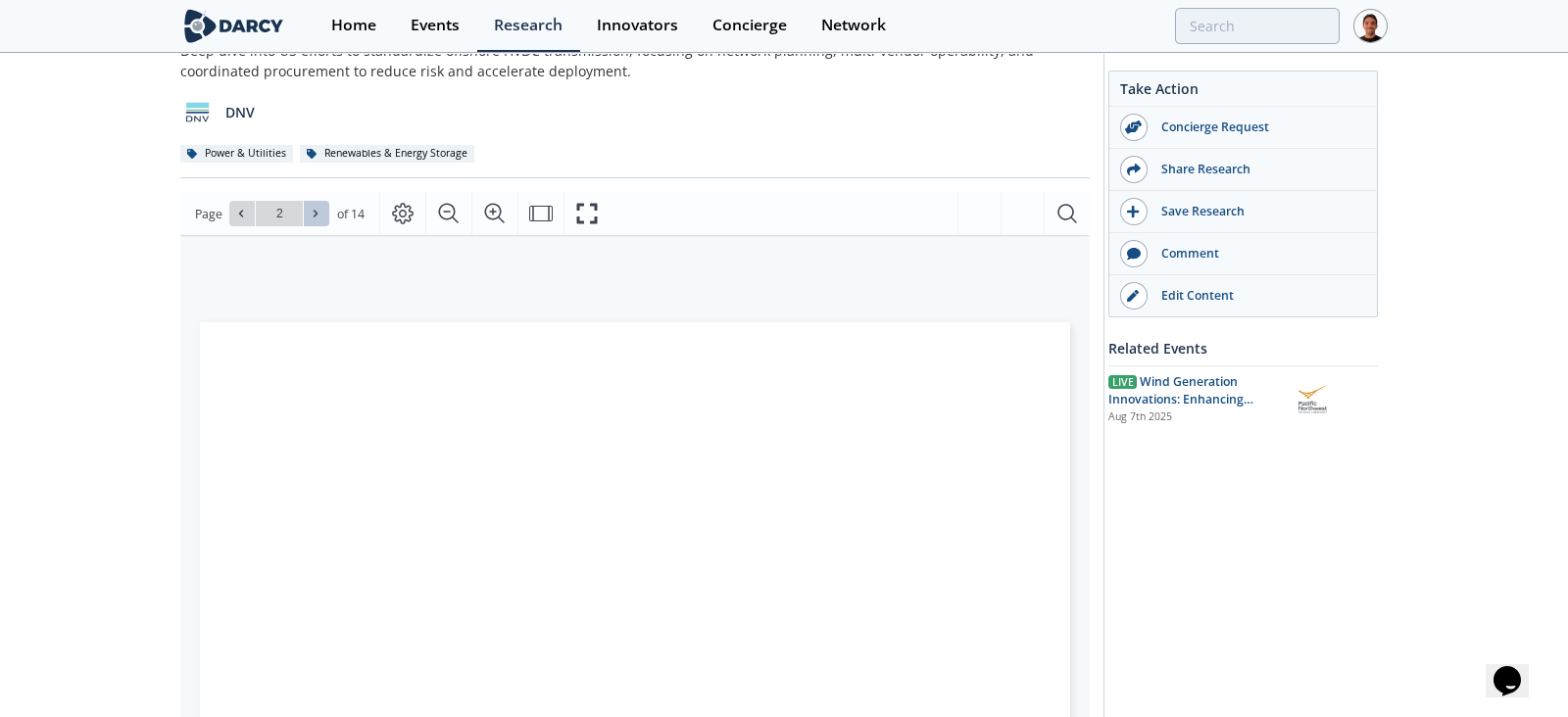 click 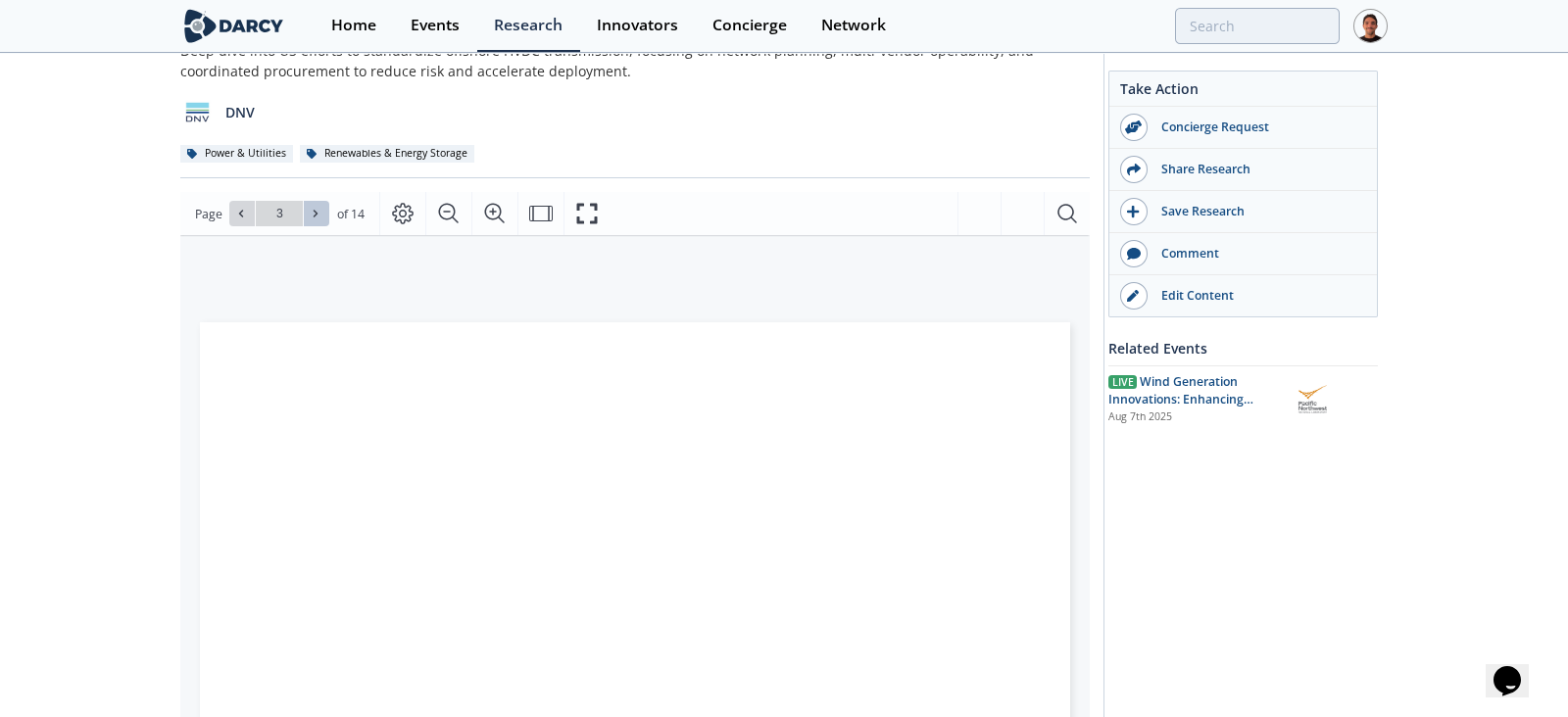 click 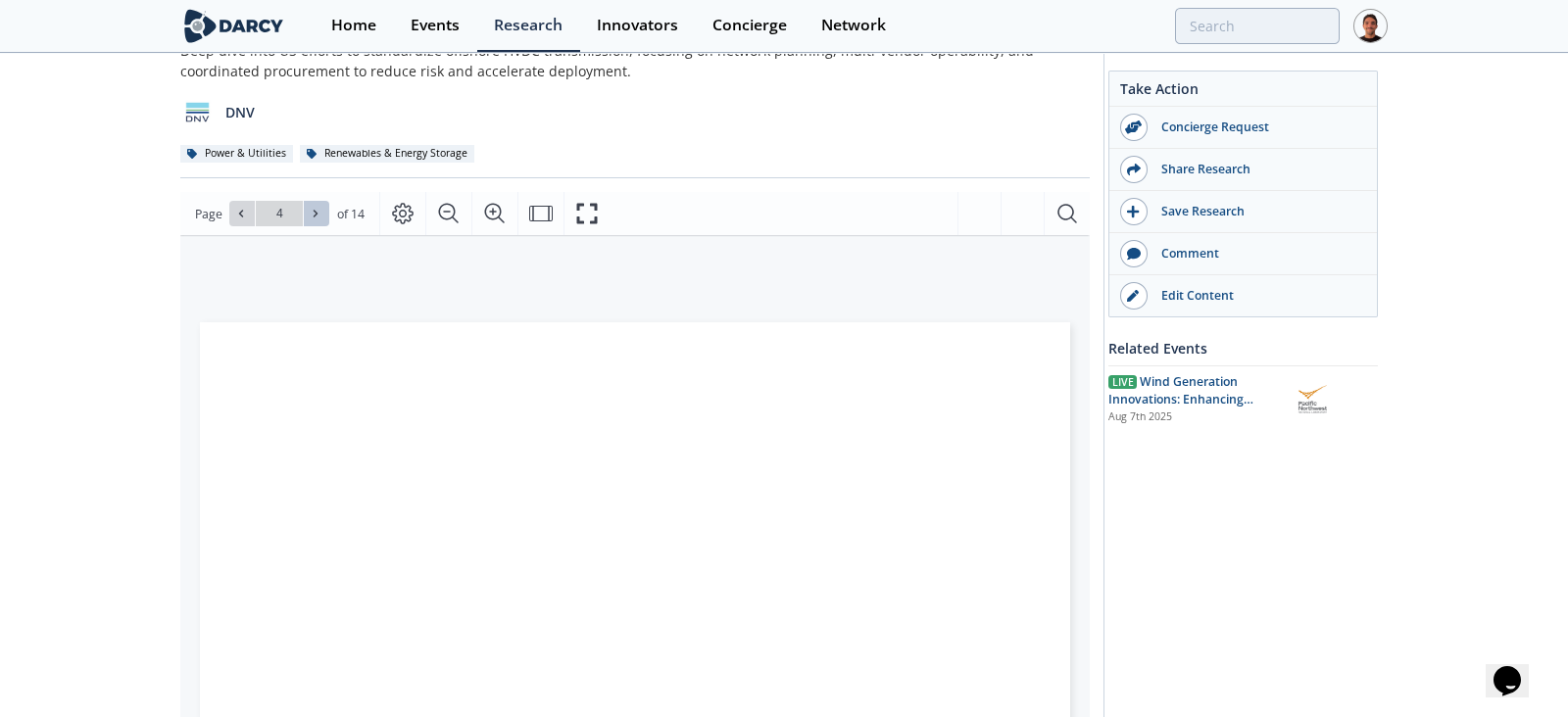 click 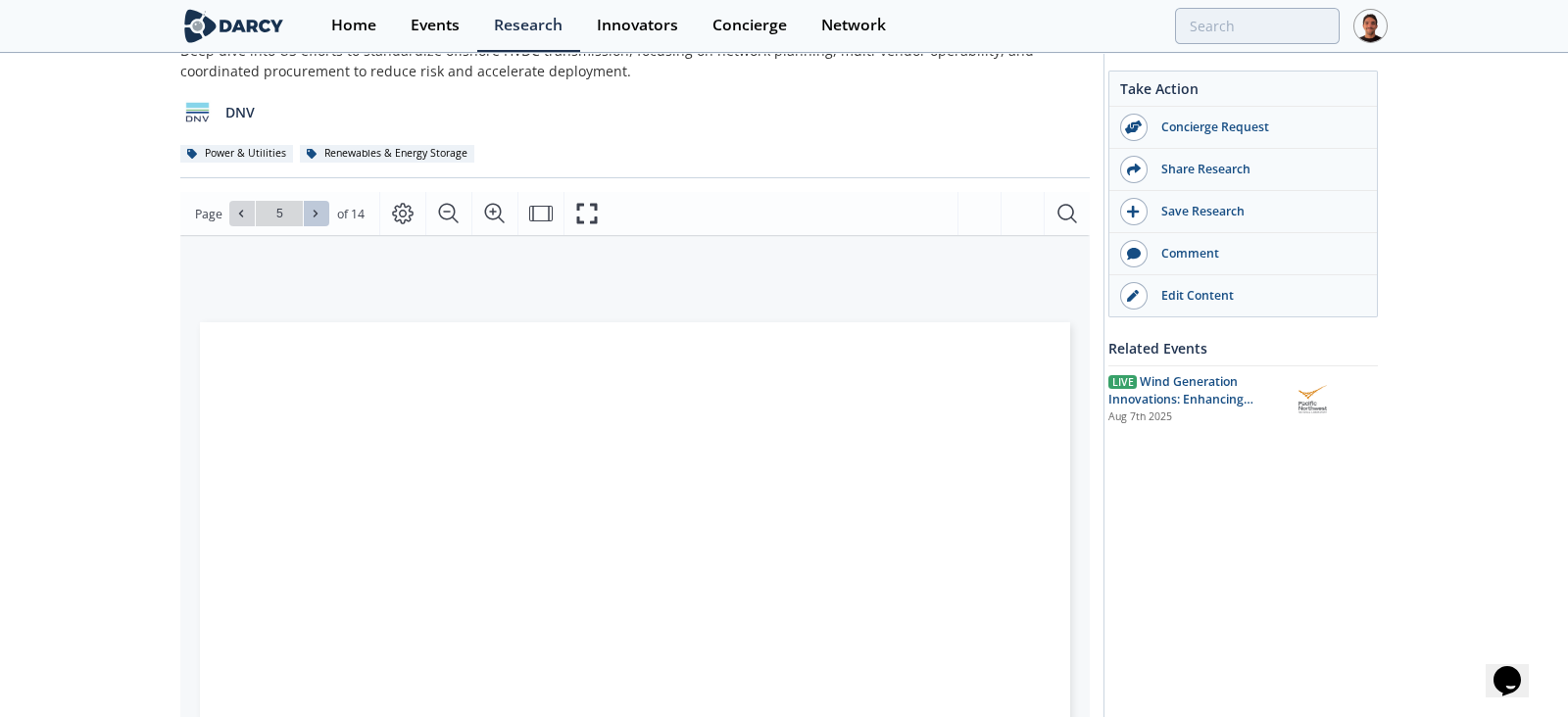 click 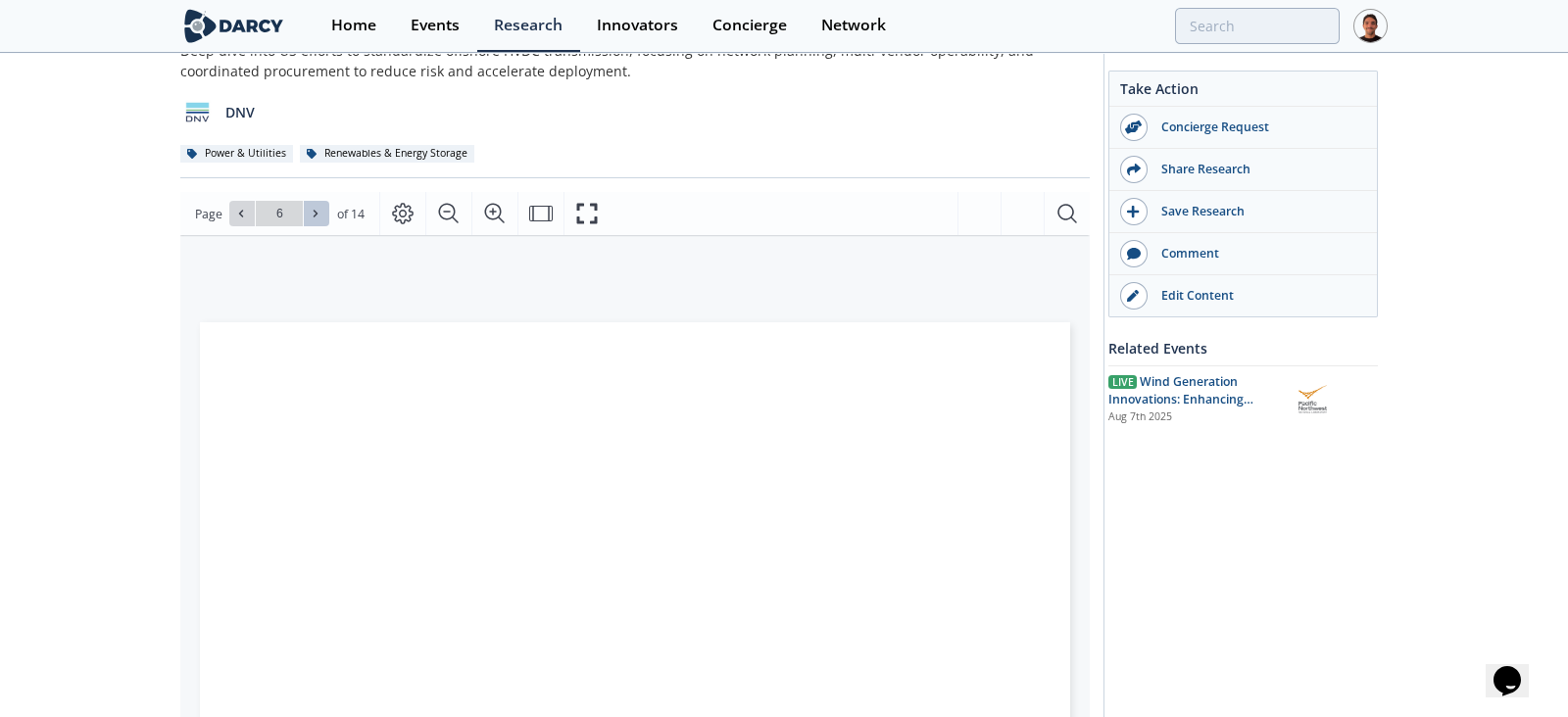 click at bounding box center [317, 214] 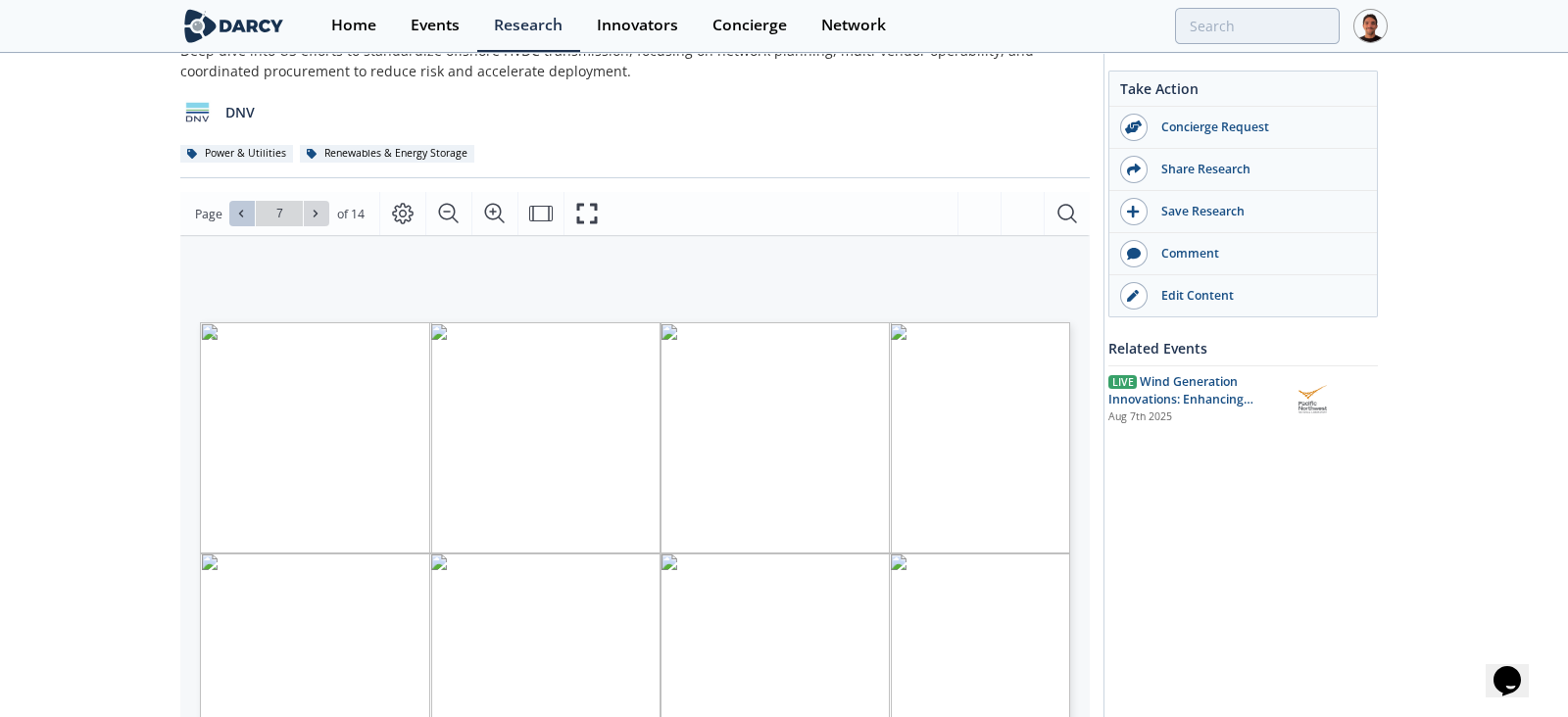 click at bounding box center [242, 214] 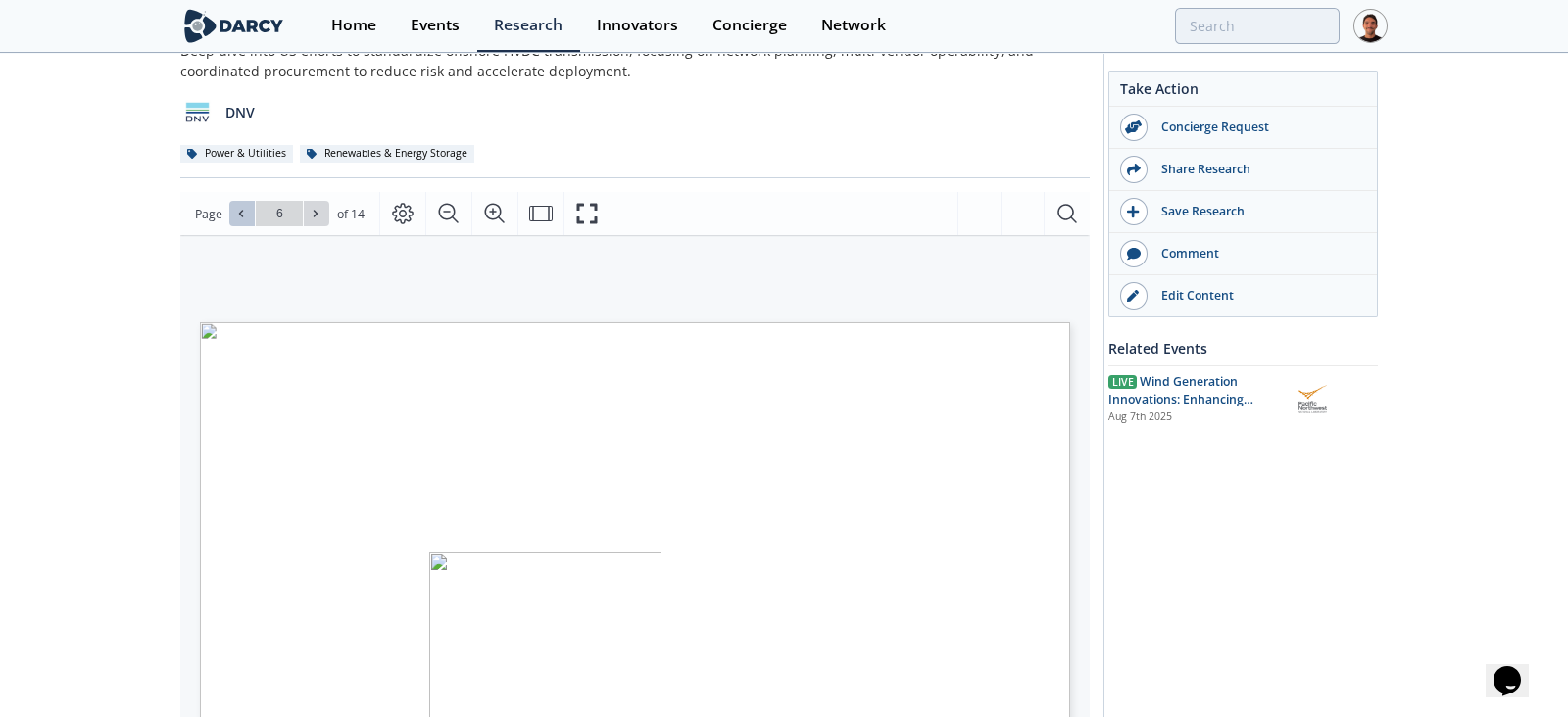 click 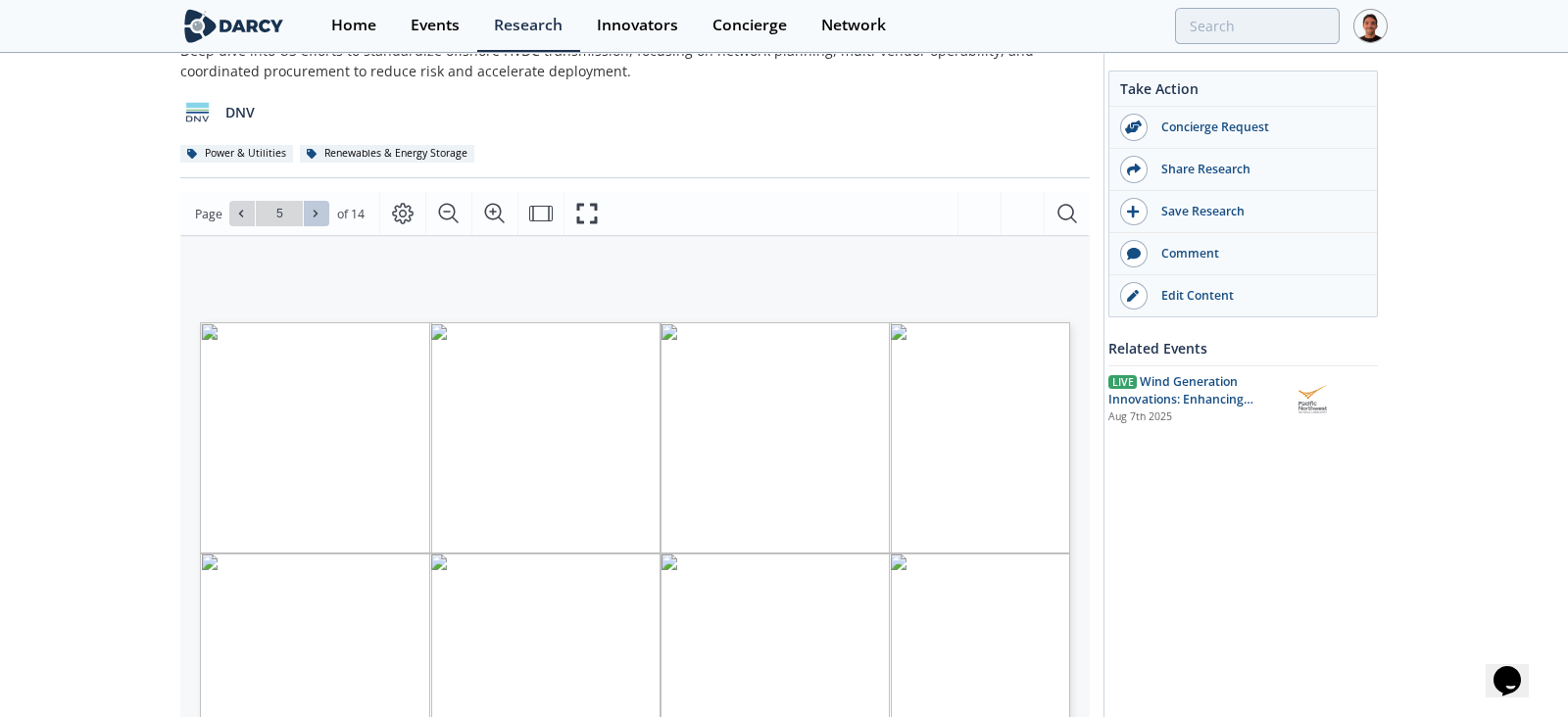 click on "Go to Page 5" at bounding box center (279, 214) 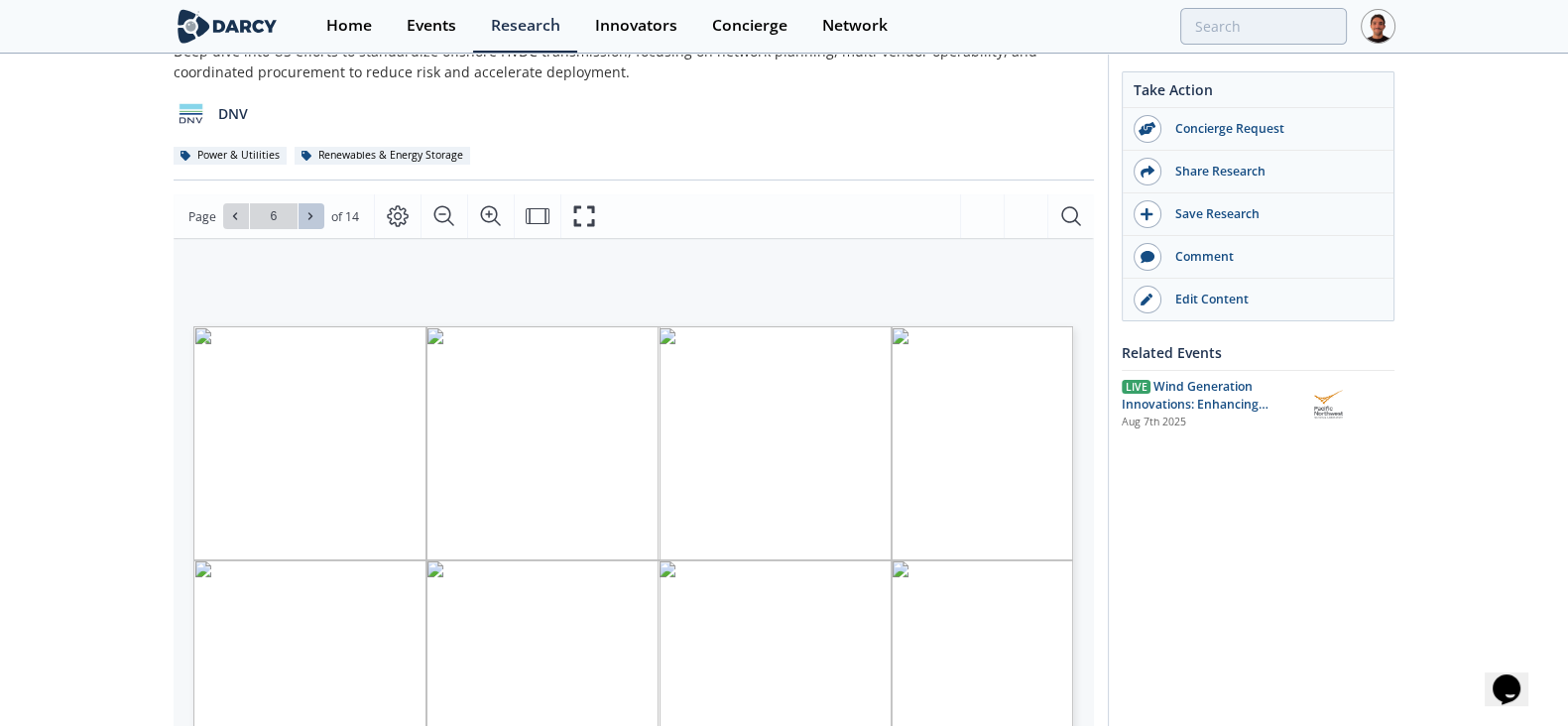 scroll, scrollTop: 247, scrollLeft: 0, axis: vertical 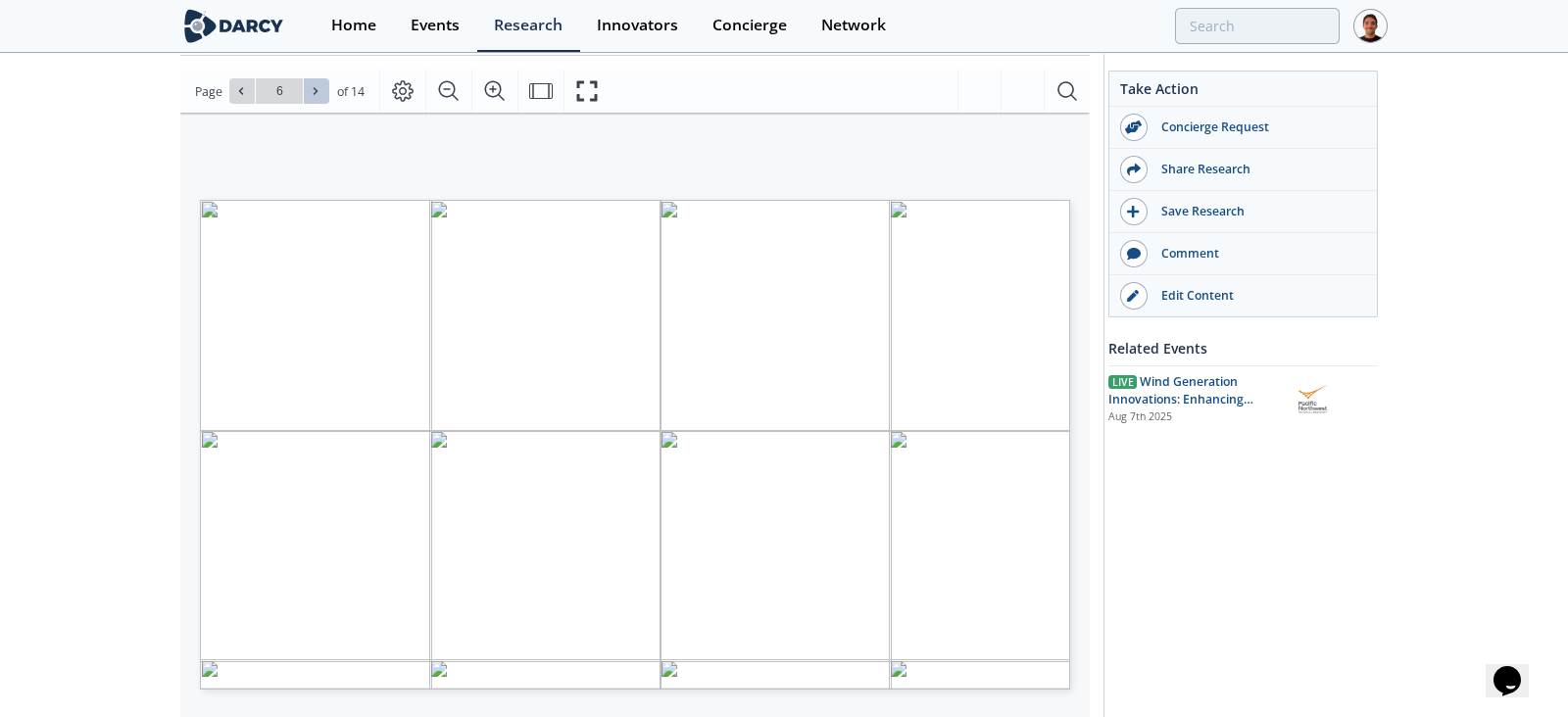 type 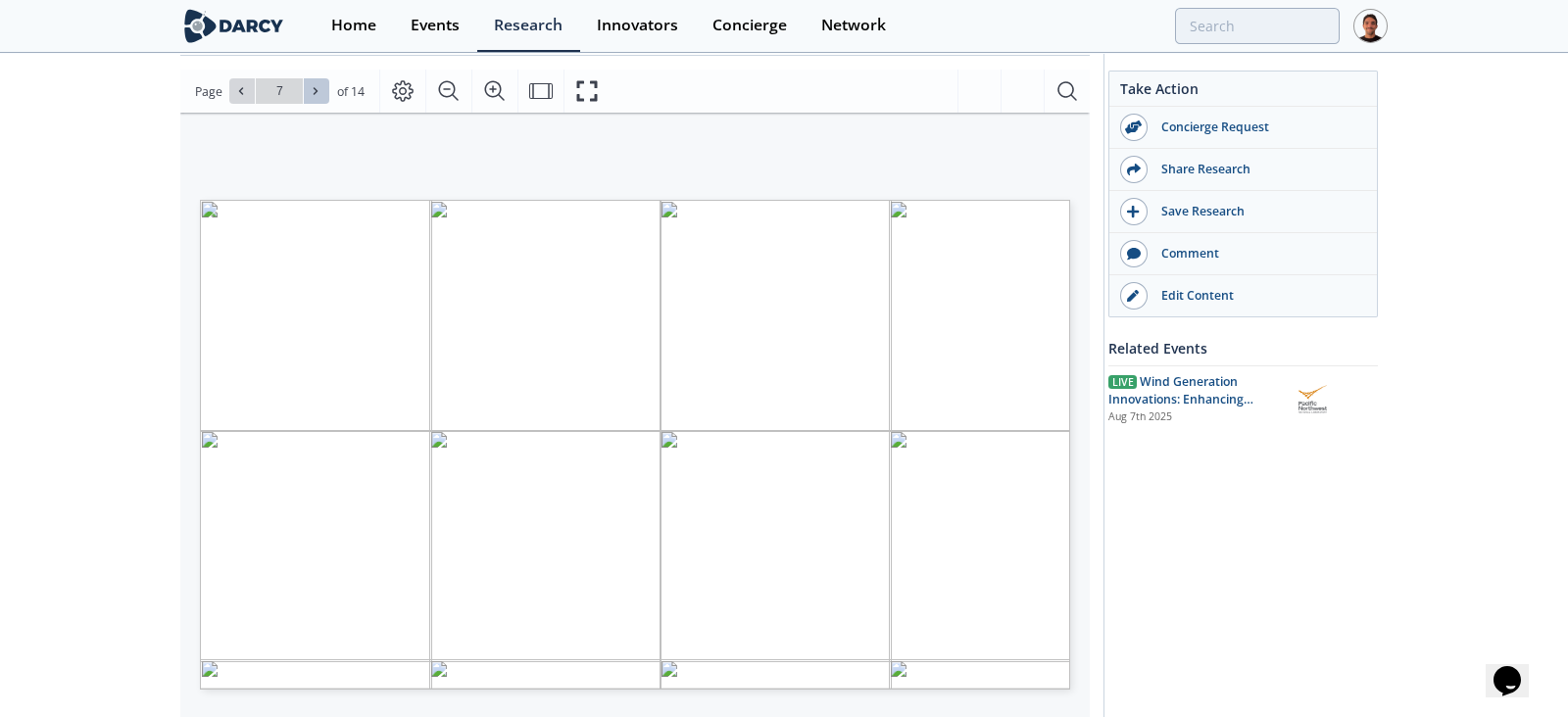 click at bounding box center [317, 91] 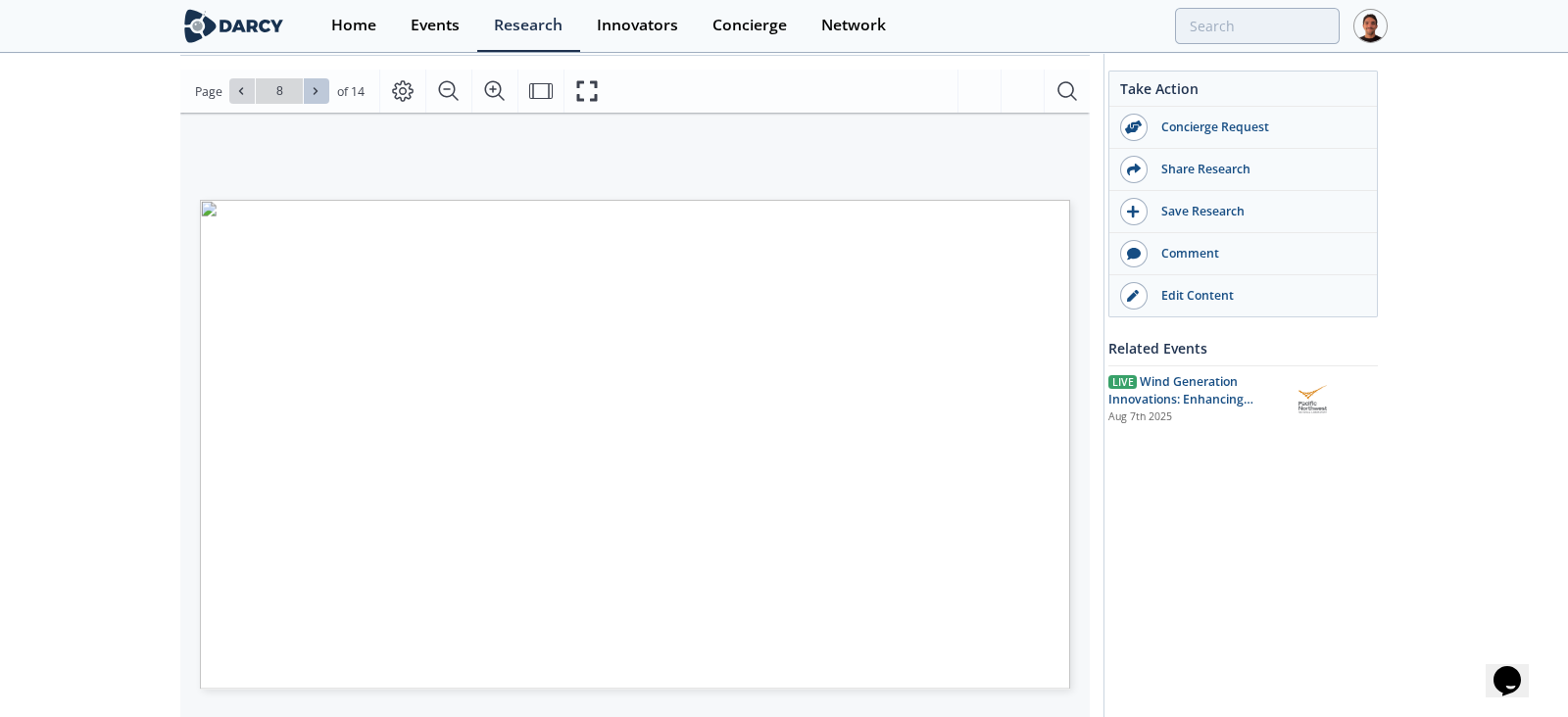 click at bounding box center (317, 91) 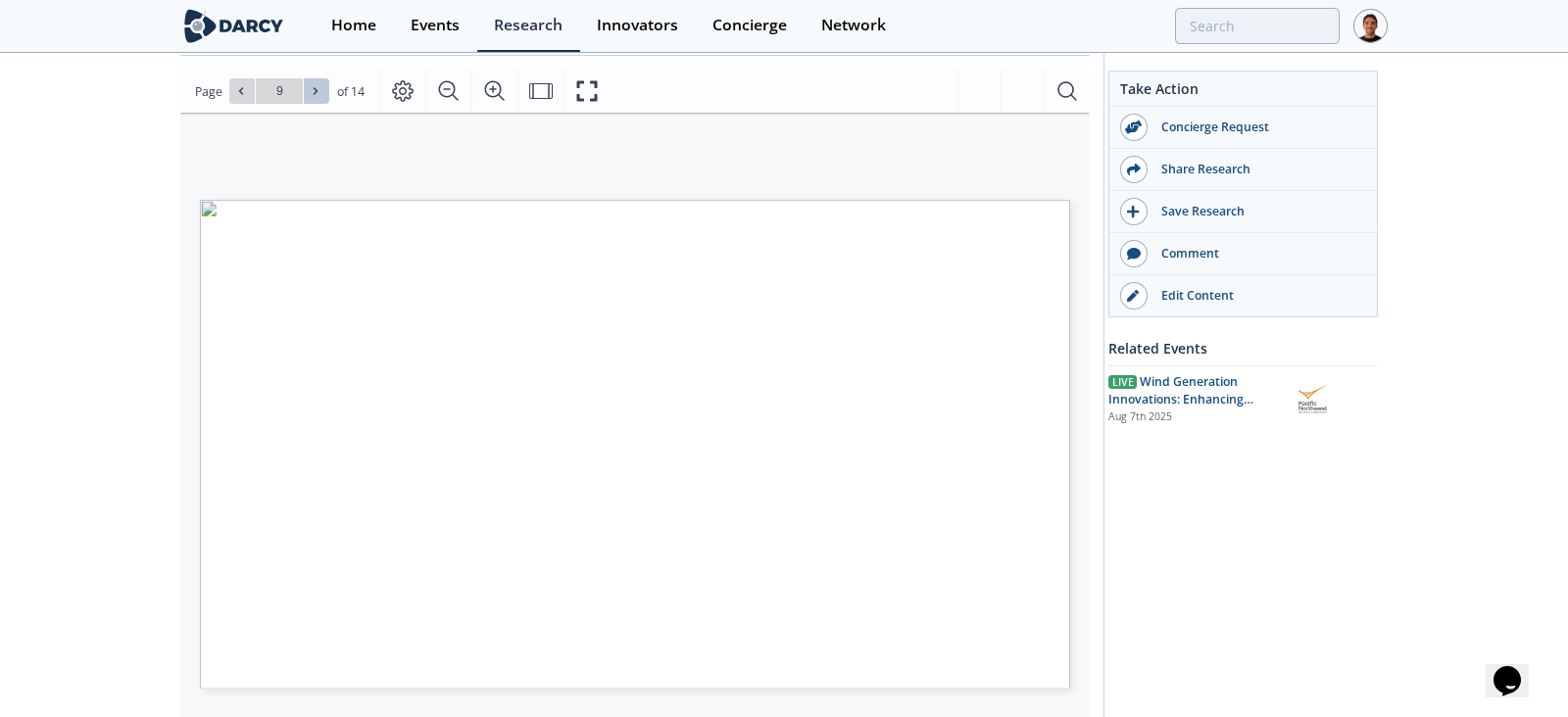 click at bounding box center [317, 91] 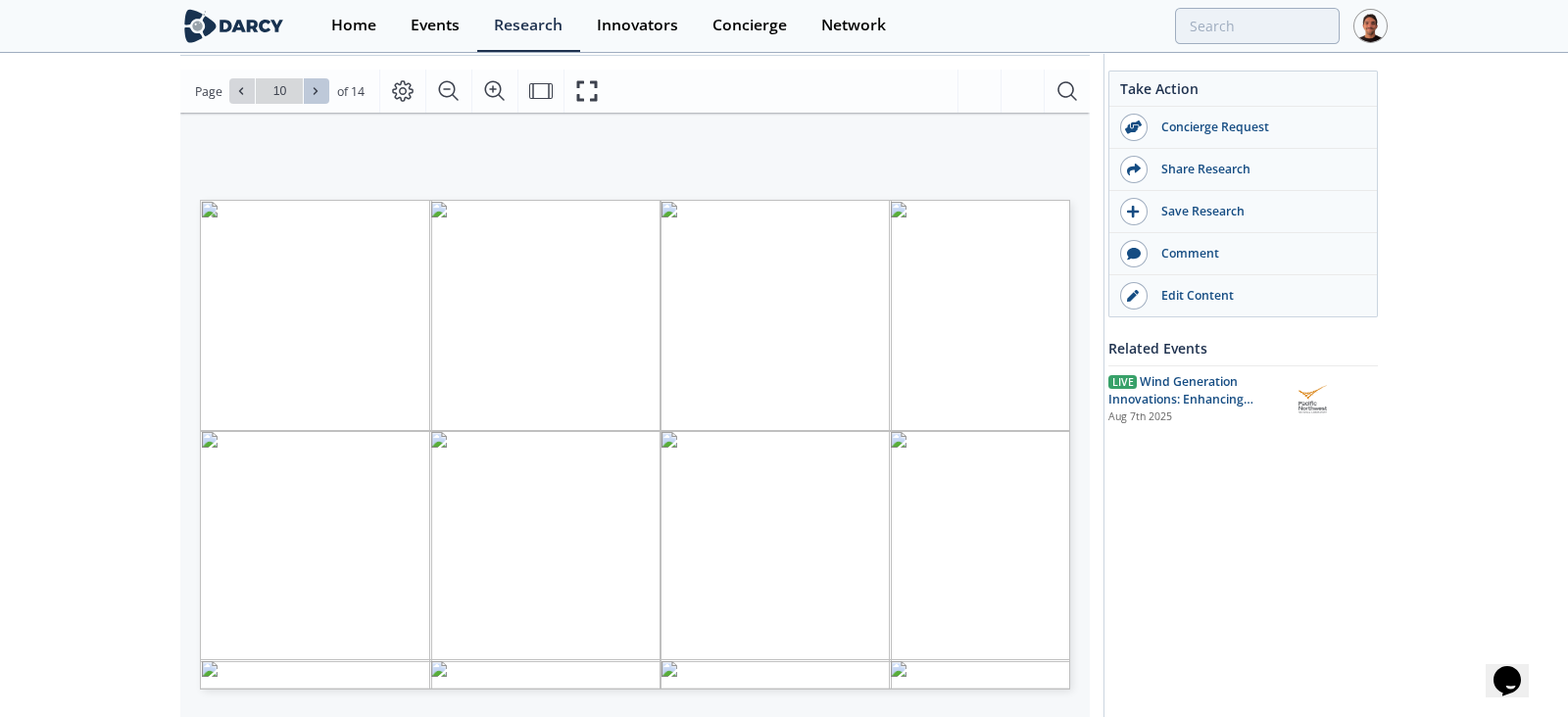click at bounding box center (317, 91) 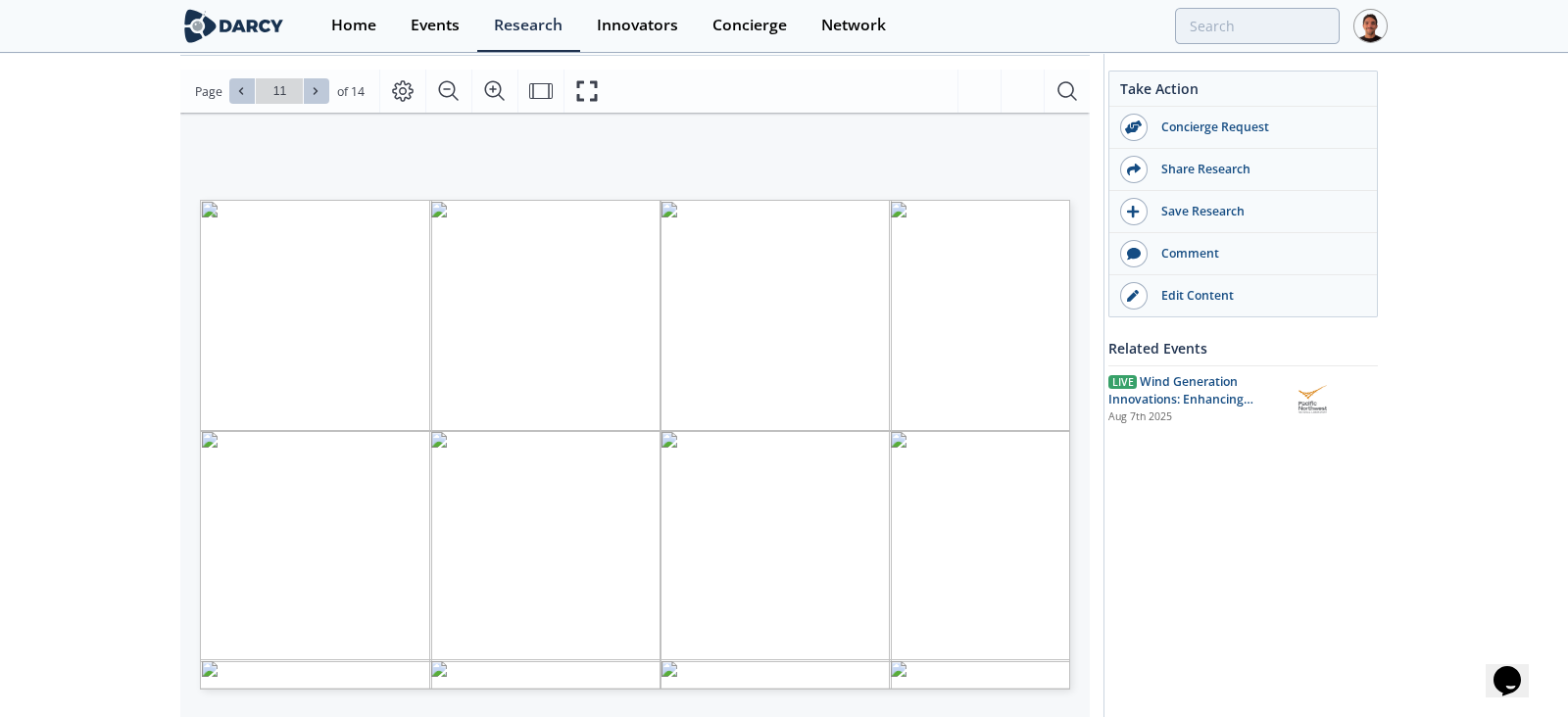 click at bounding box center (242, 91) 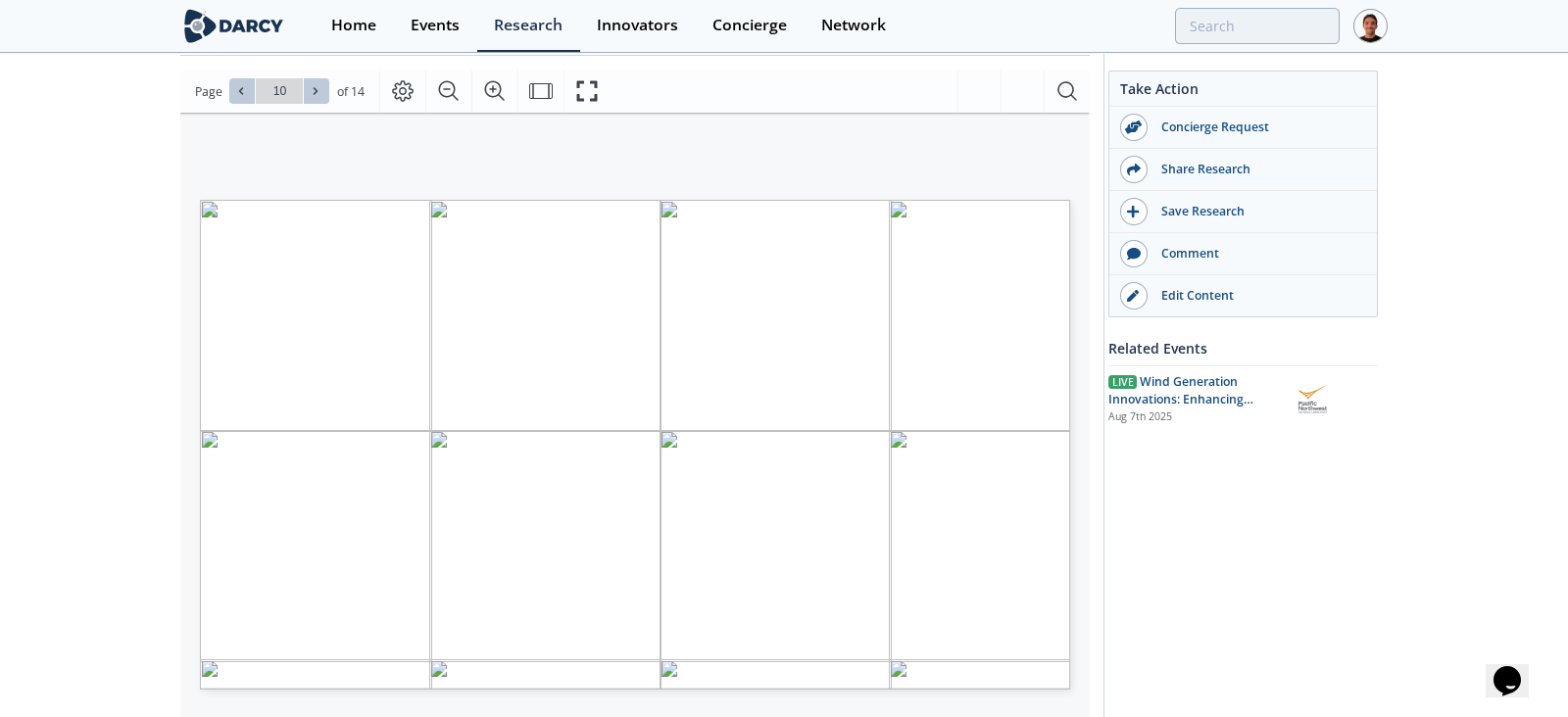 click at bounding box center [242, 91] 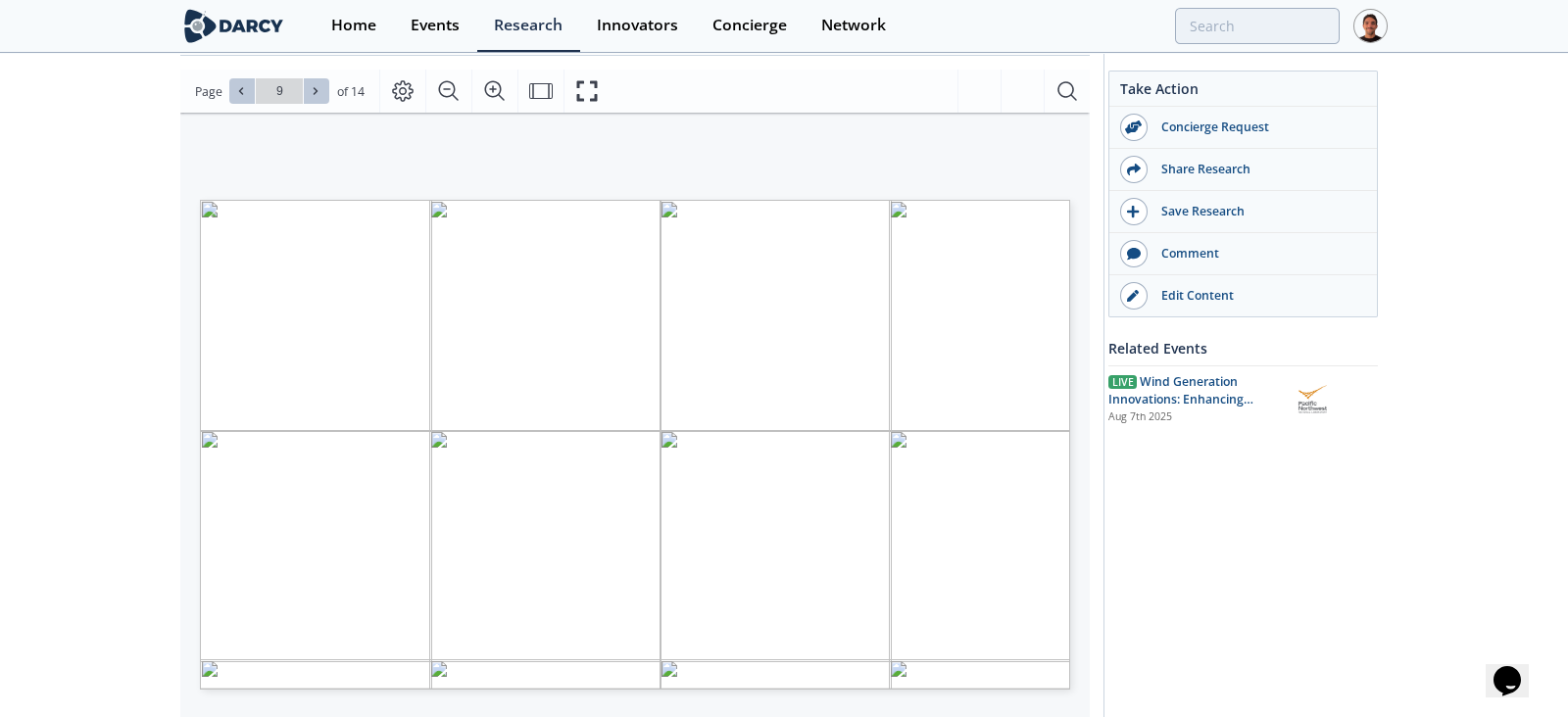 click at bounding box center (242, 91) 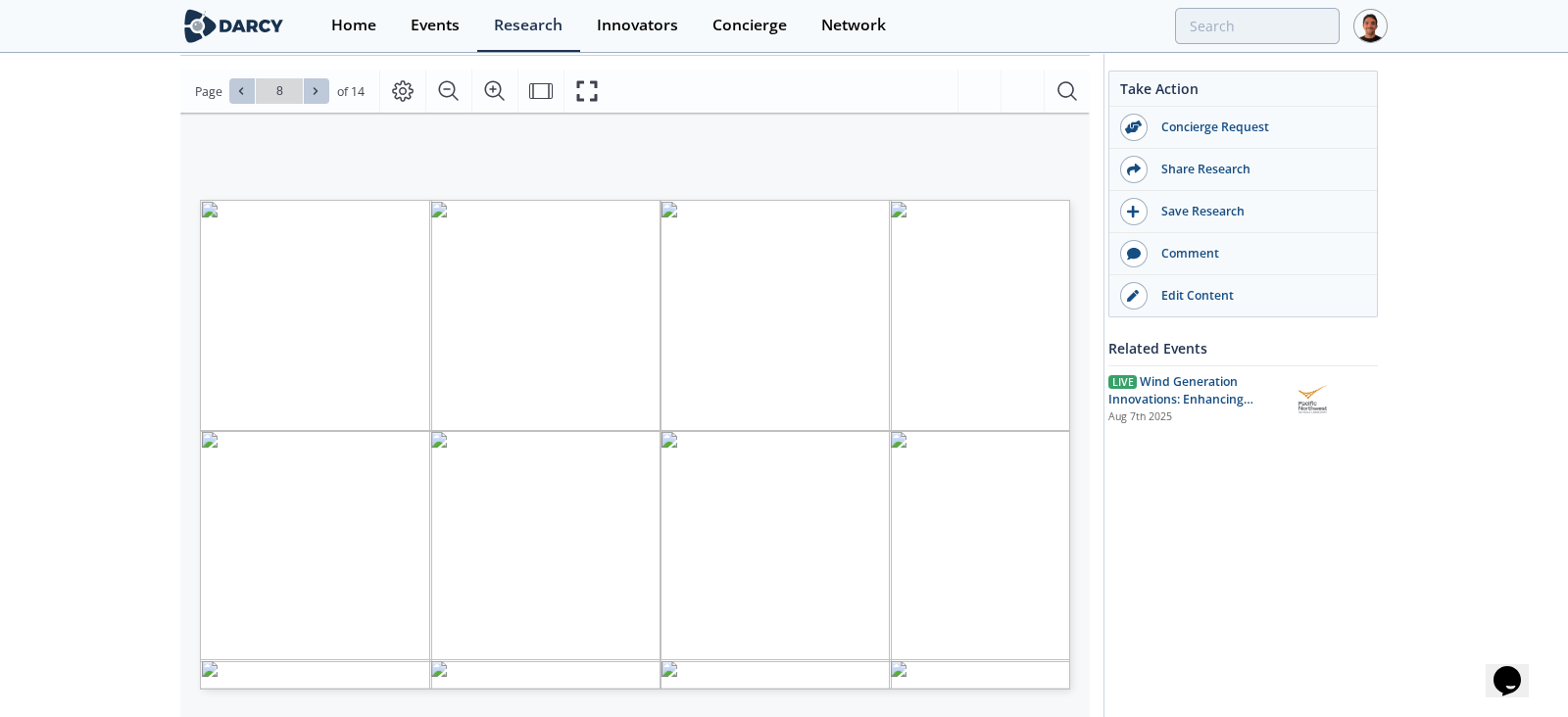 click at bounding box center (242, 91) 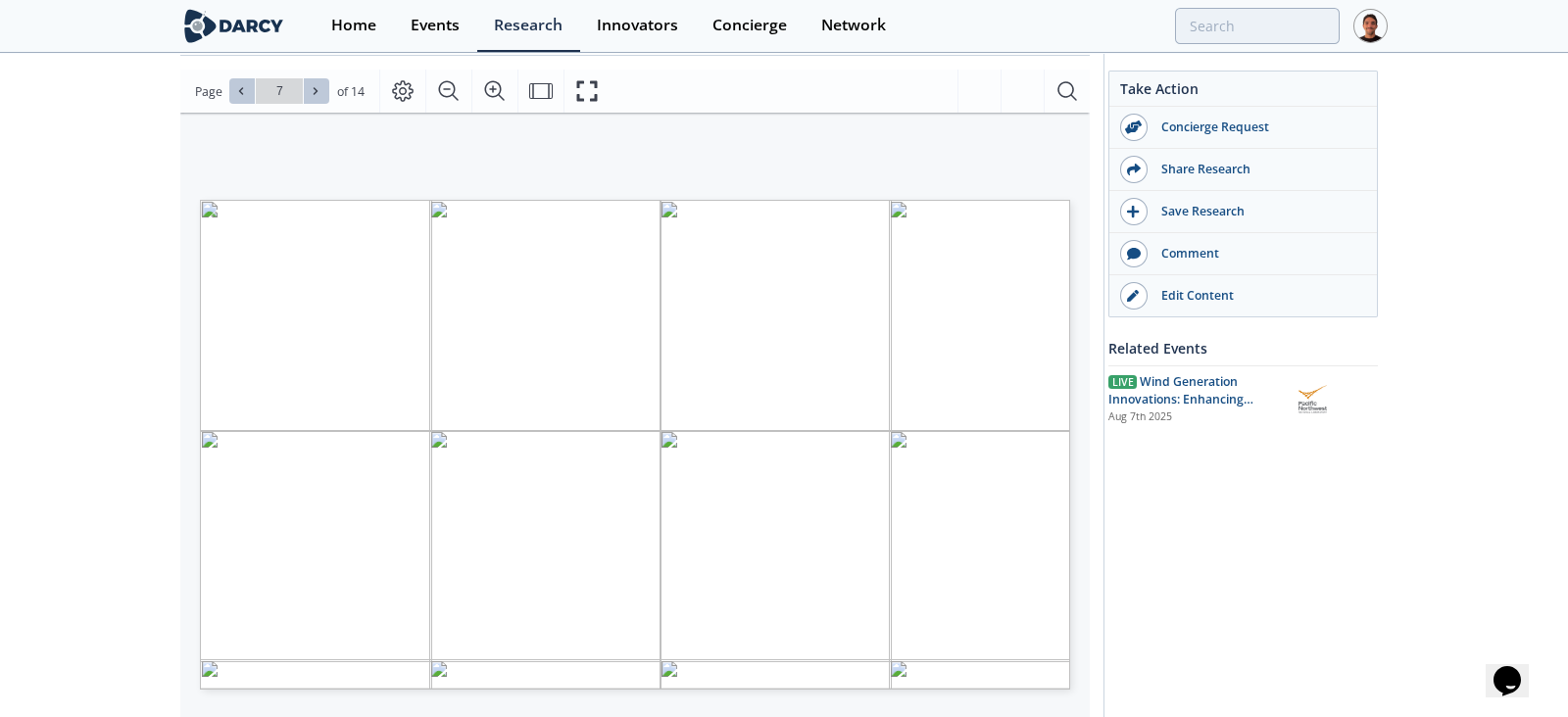 click at bounding box center (242, 91) 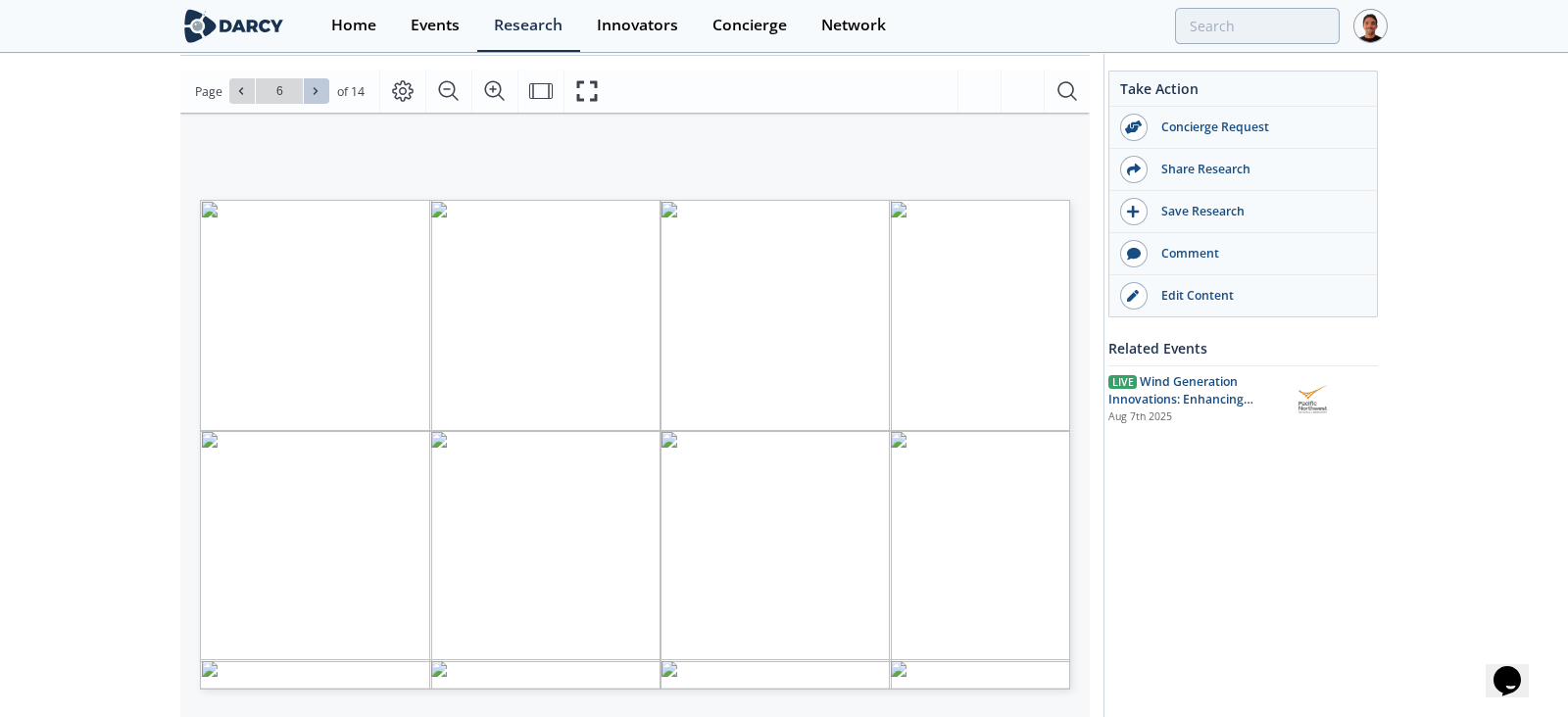 click 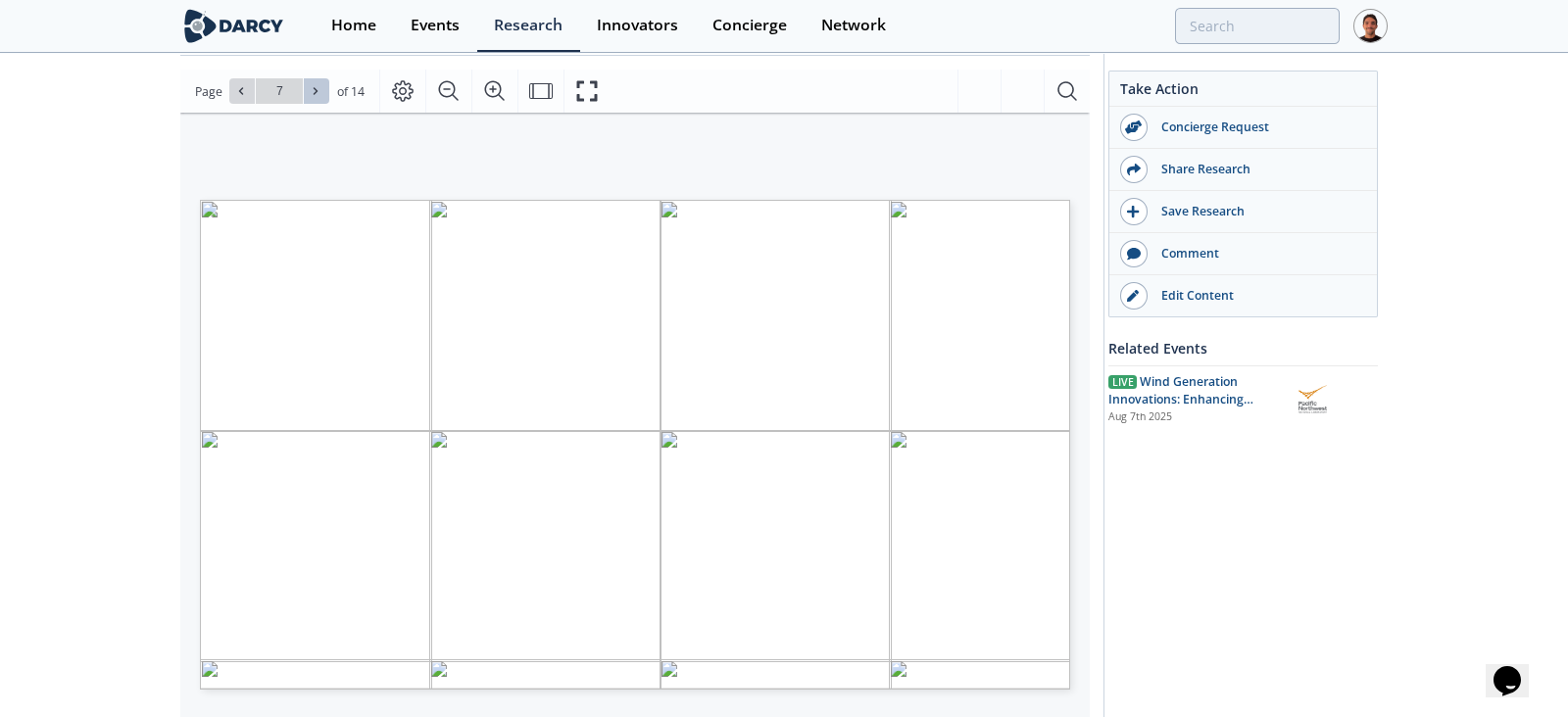 click at bounding box center [317, 91] 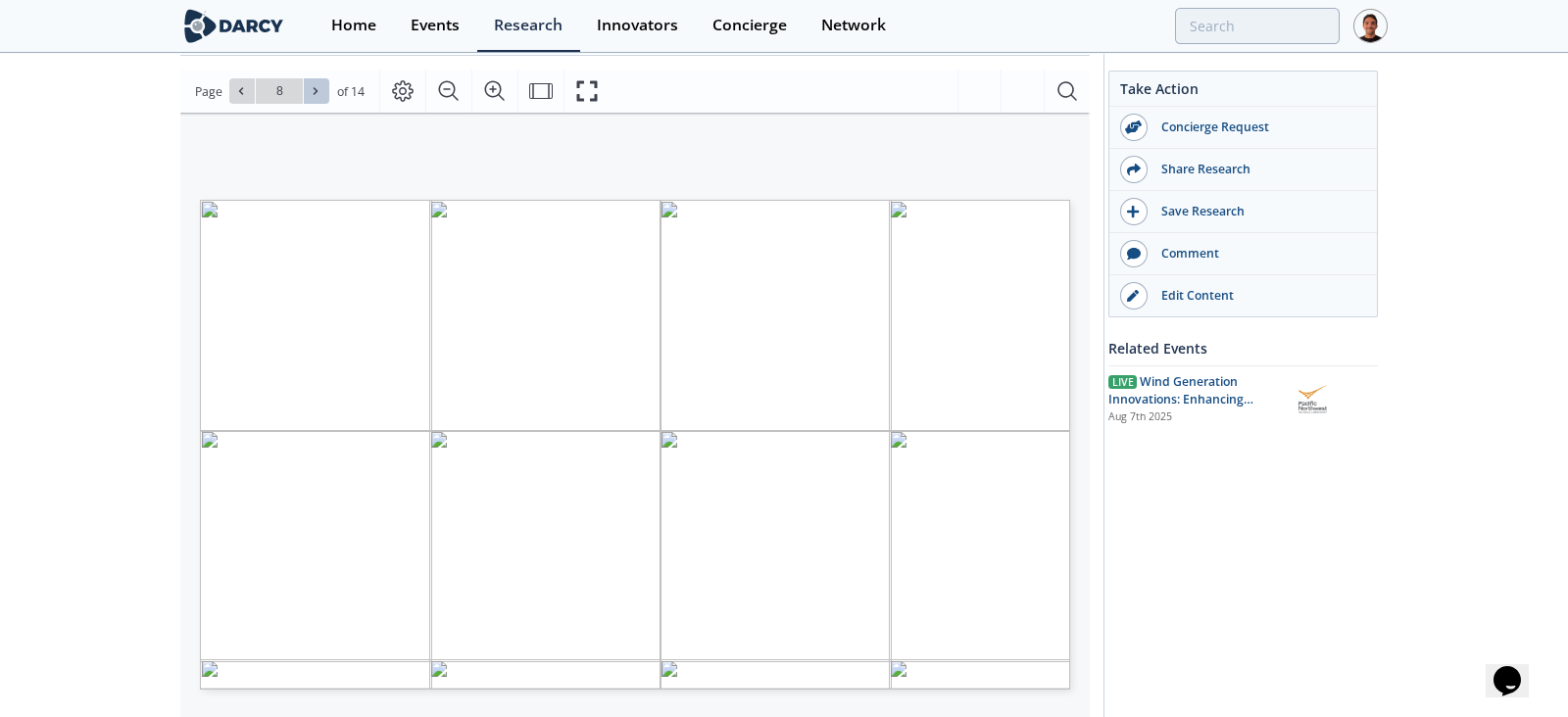 click 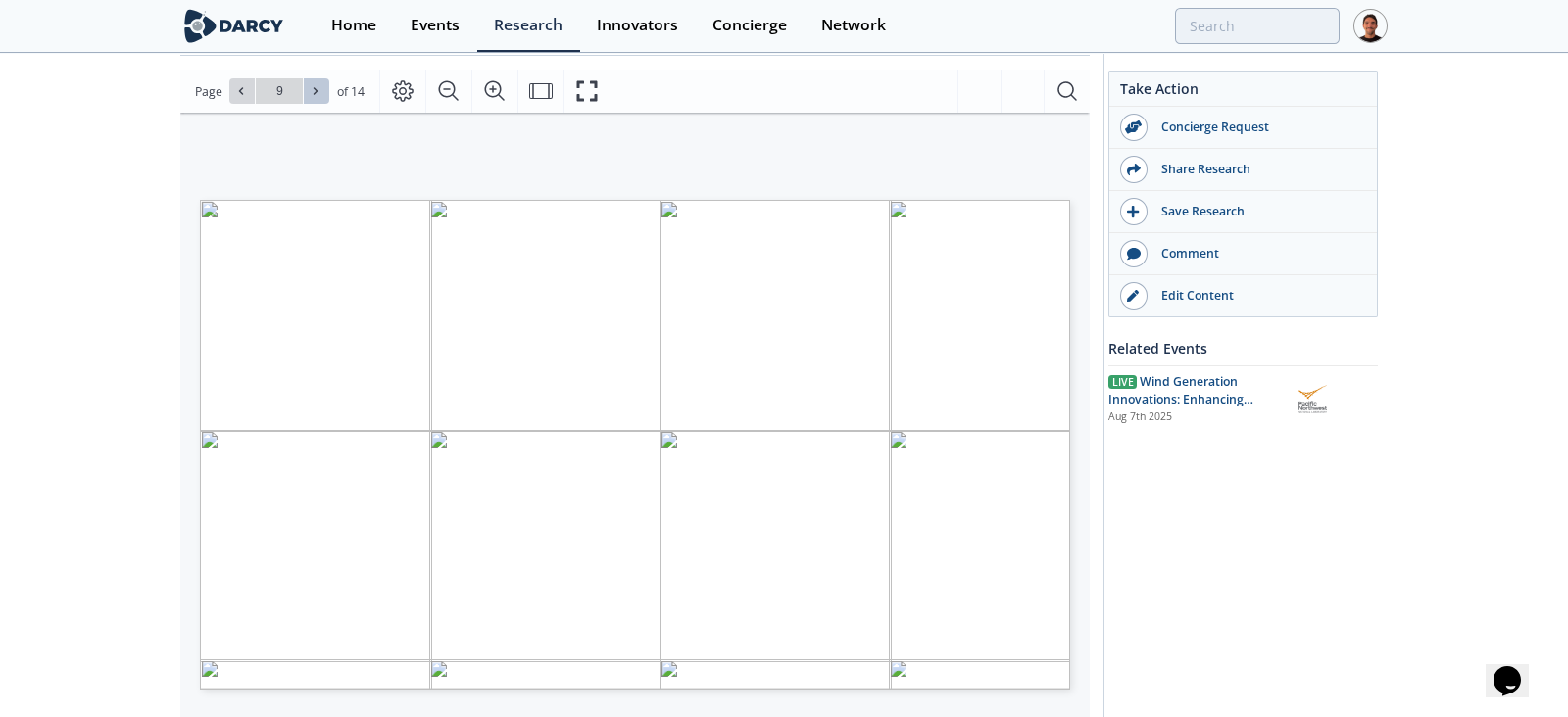 click at bounding box center (317, 91) 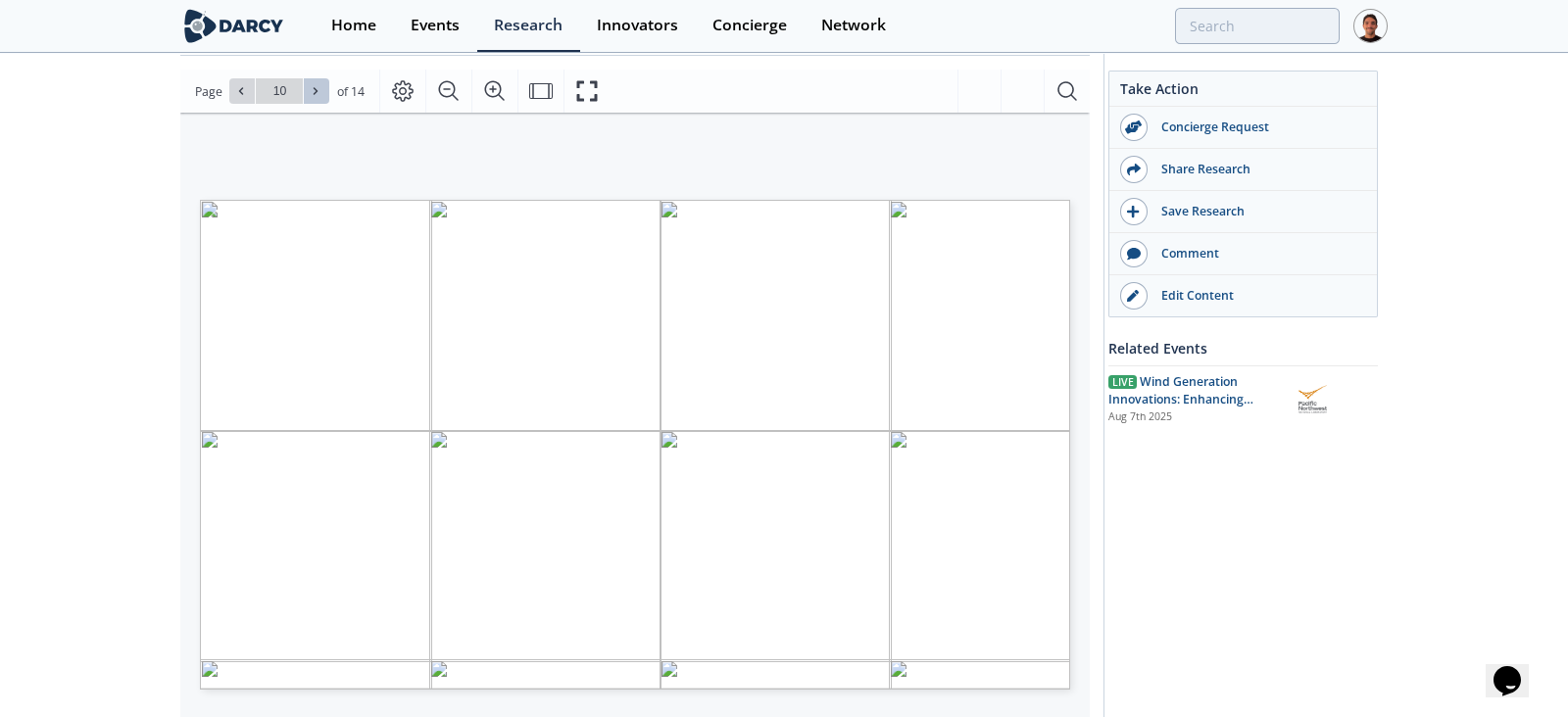 click 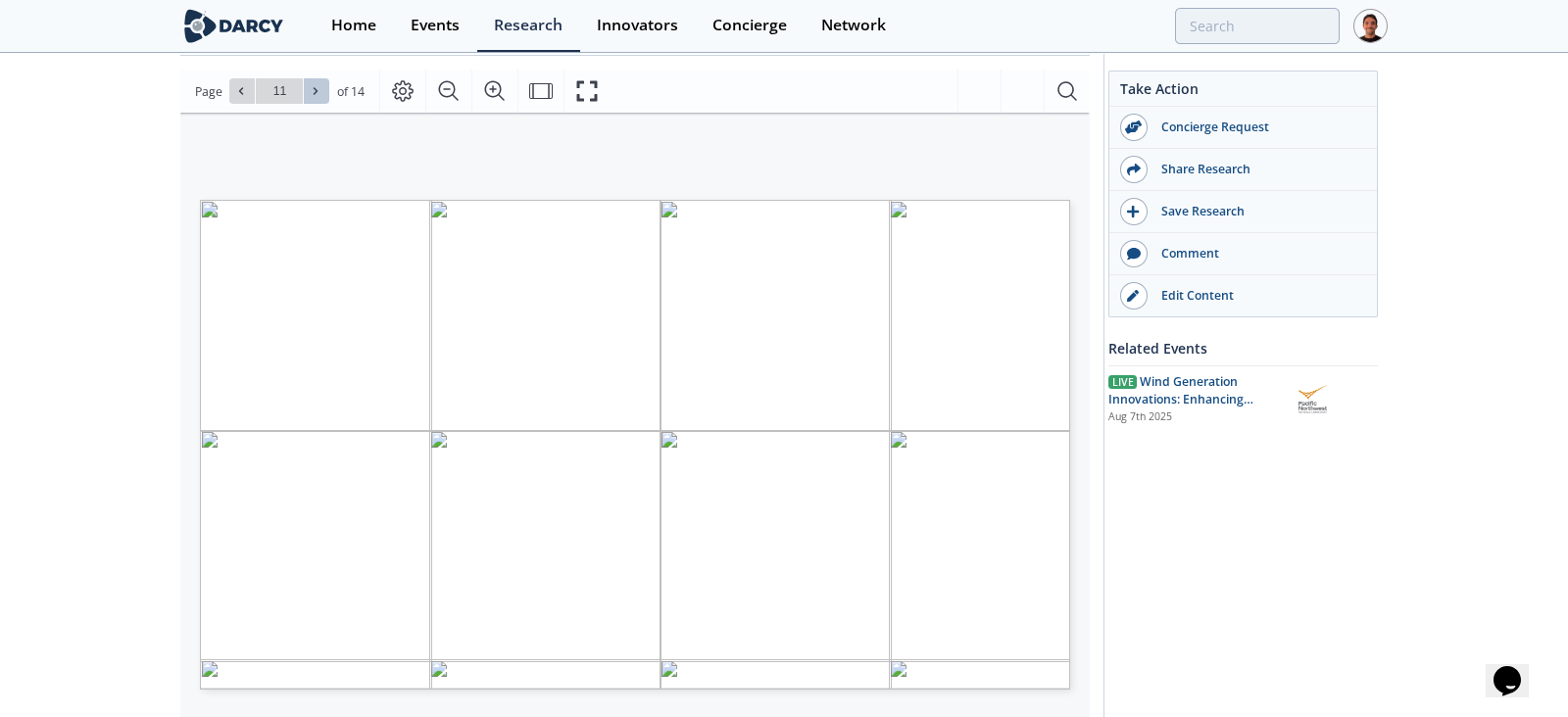 click 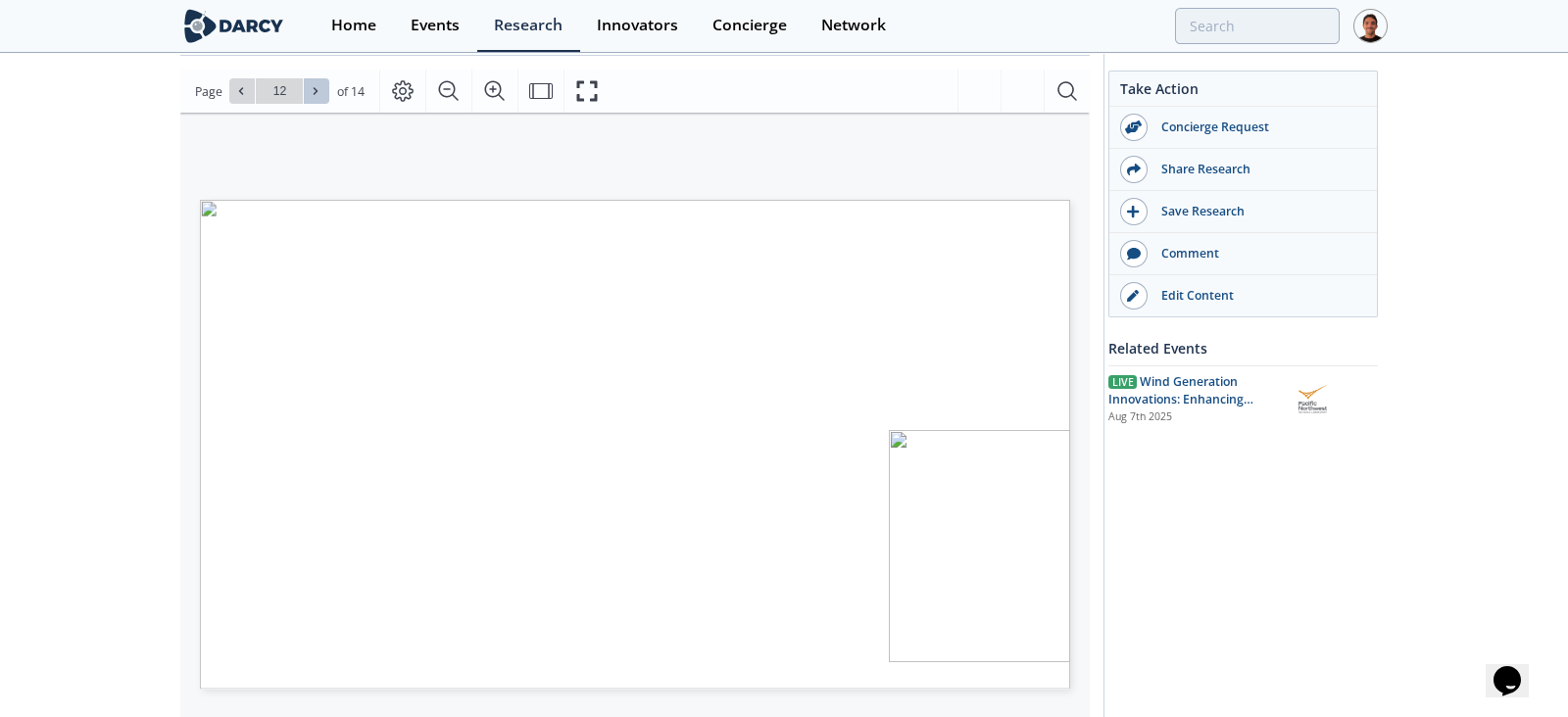 click 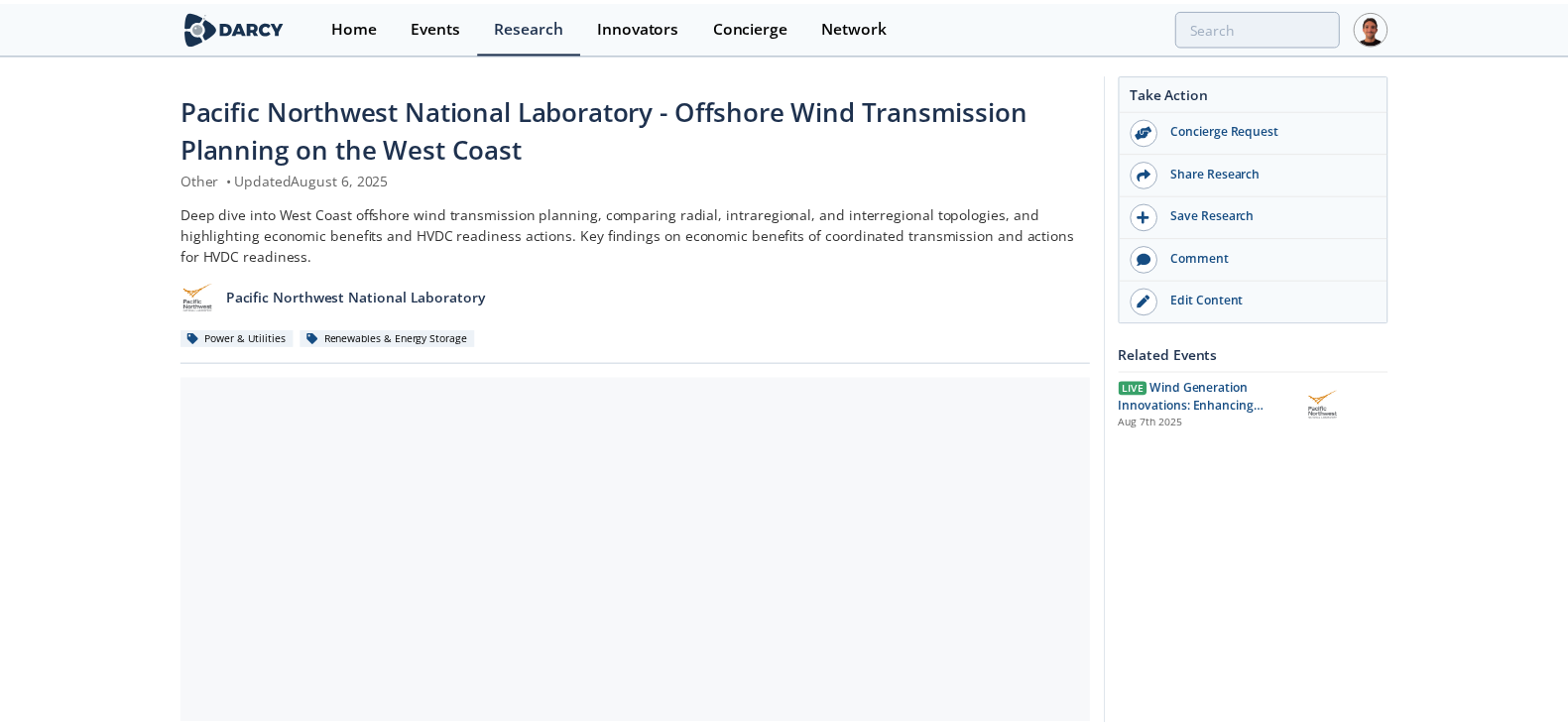 scroll, scrollTop: 0, scrollLeft: 0, axis: both 